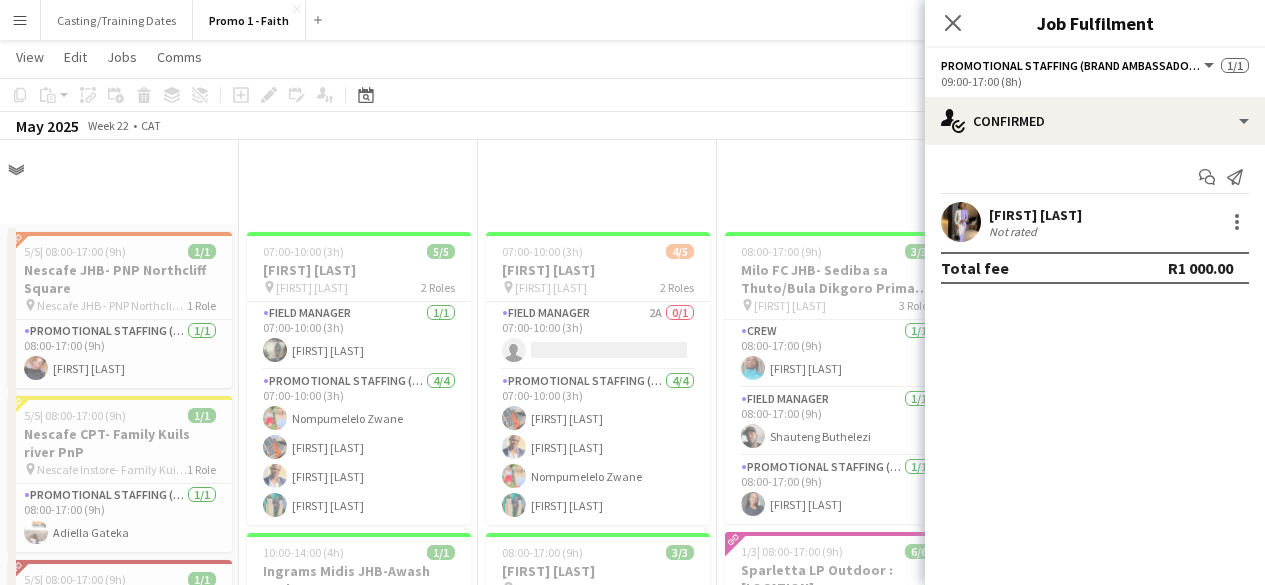 scroll, scrollTop: 4565, scrollLeft: 0, axis: vertical 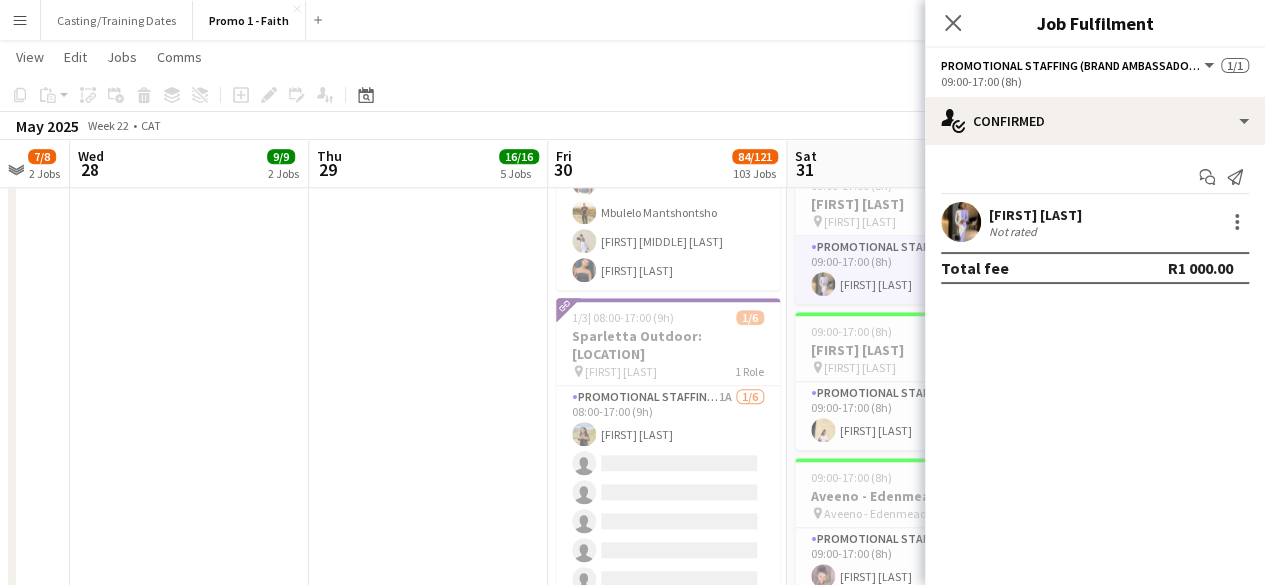 click on "Menu" at bounding box center [20, 20] 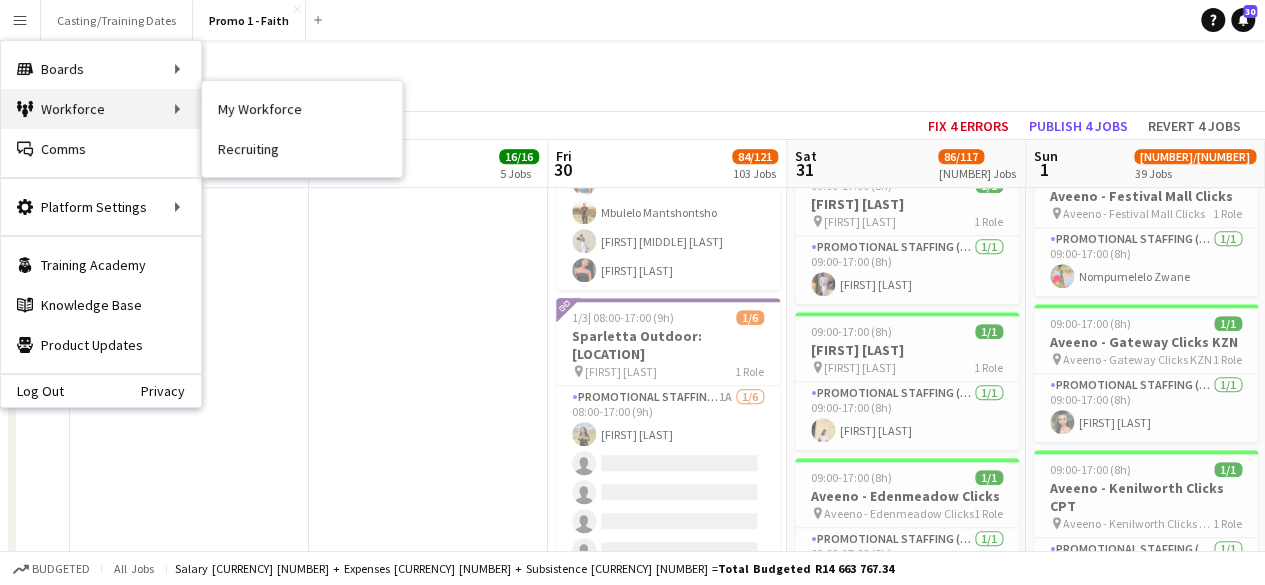 click on "Workforce
Workforce" at bounding box center [101, 109] 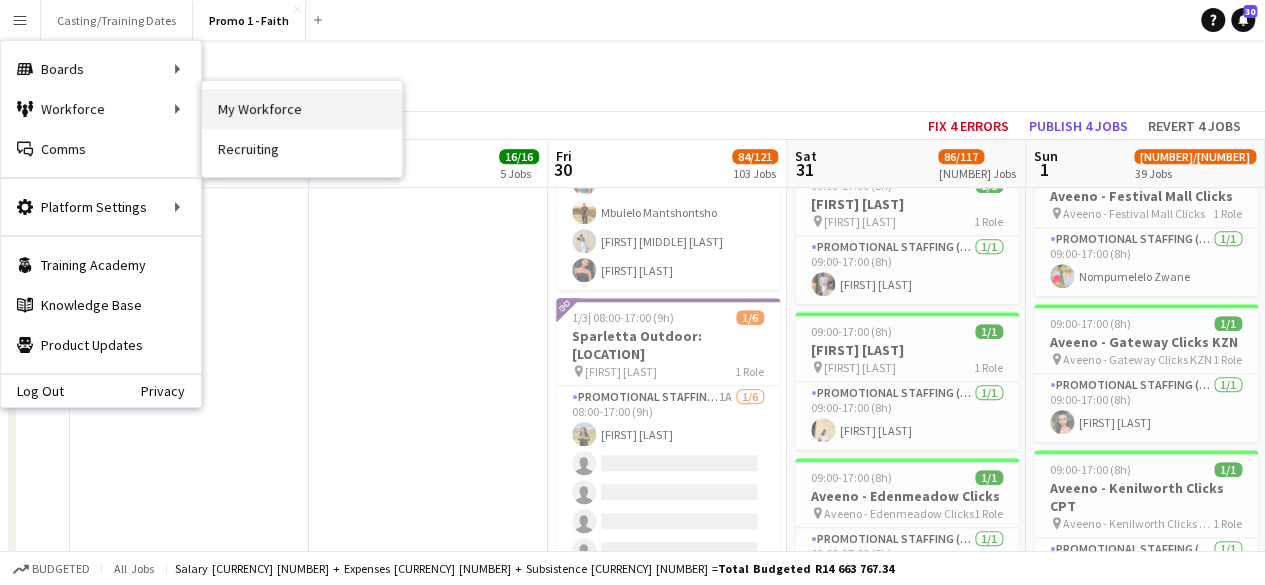 click on "My Workforce" at bounding box center [302, 109] 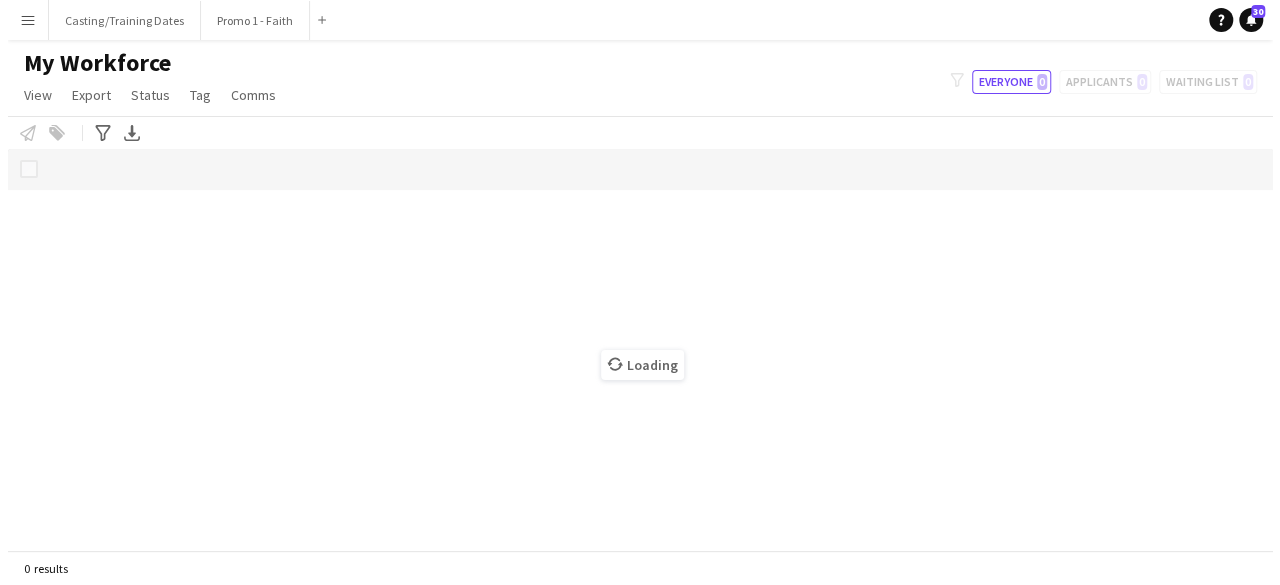 scroll, scrollTop: 0, scrollLeft: 0, axis: both 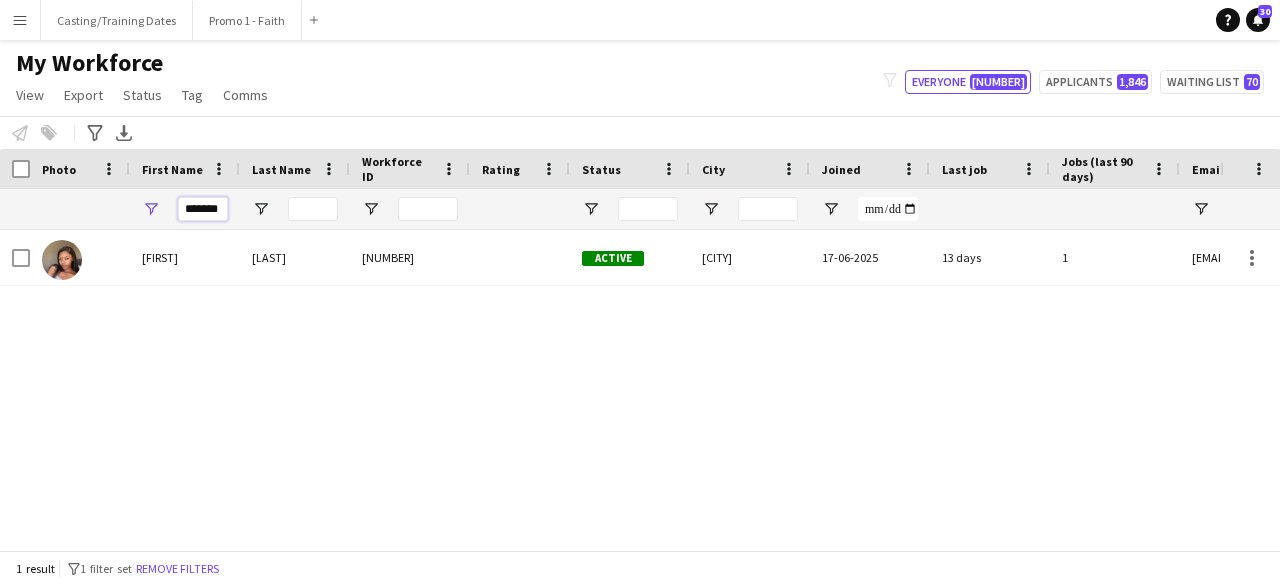 click on "*******" at bounding box center (203, 209) 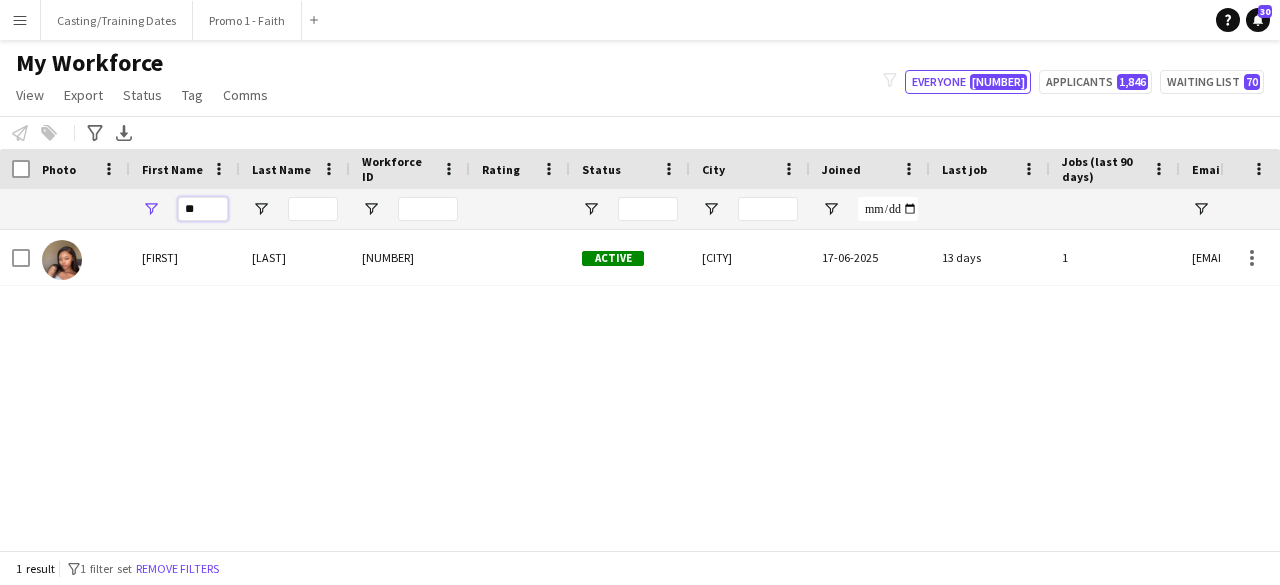 type on "*" 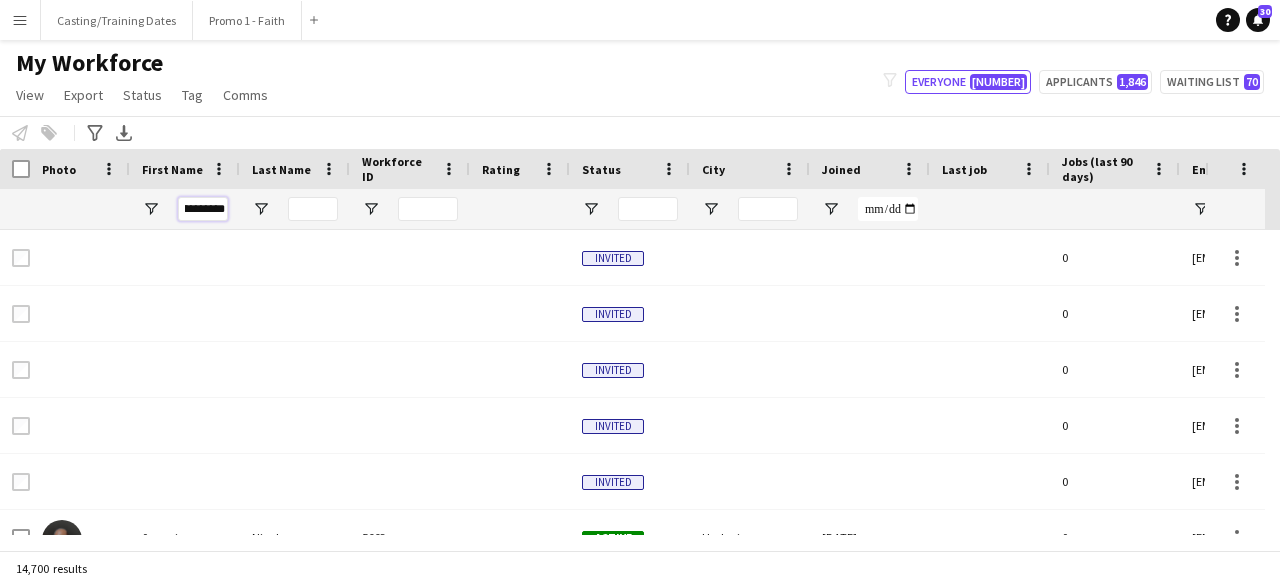 scroll, scrollTop: 0, scrollLeft: 14, axis: horizontal 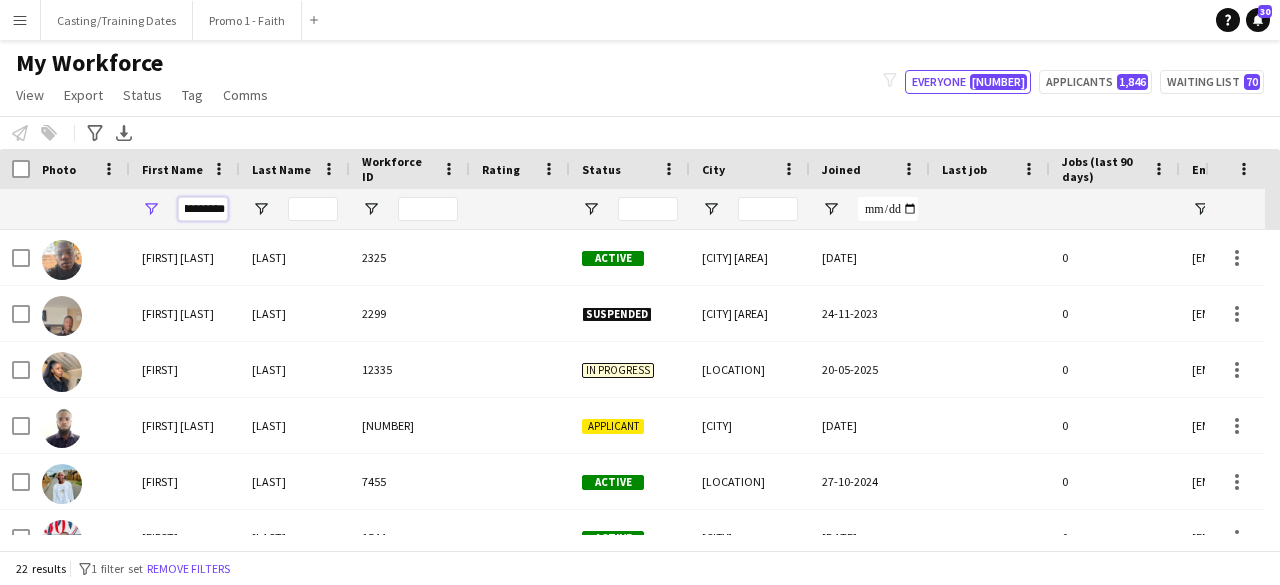 type on "*********" 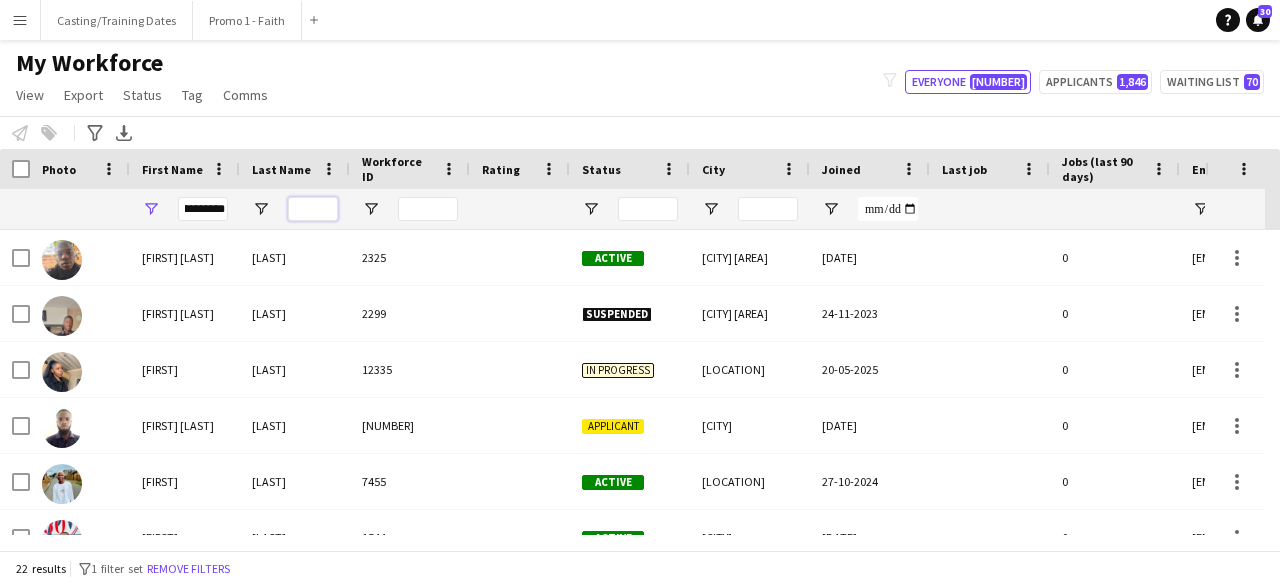 scroll, scrollTop: 0, scrollLeft: 0, axis: both 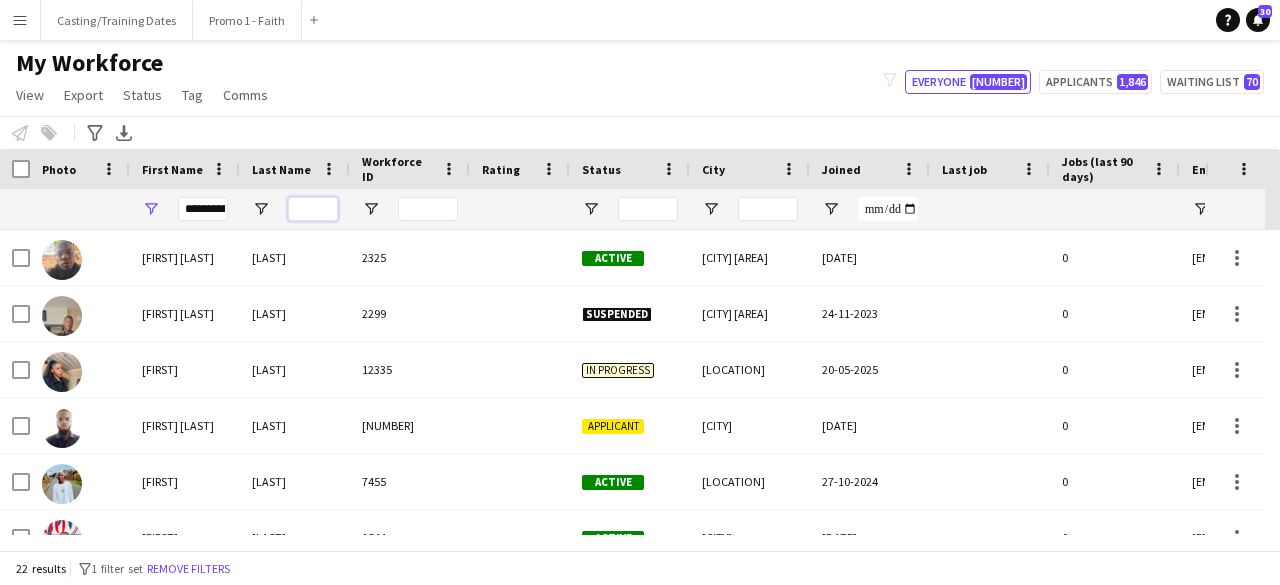 click at bounding box center [313, 209] 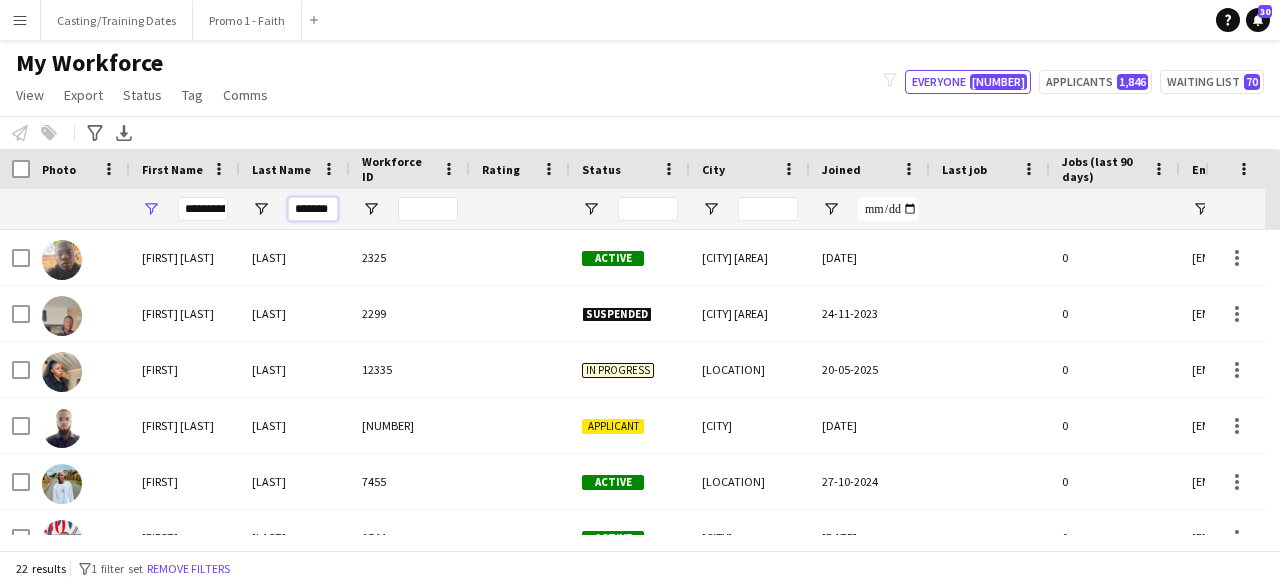 scroll, scrollTop: 0, scrollLeft: 4, axis: horizontal 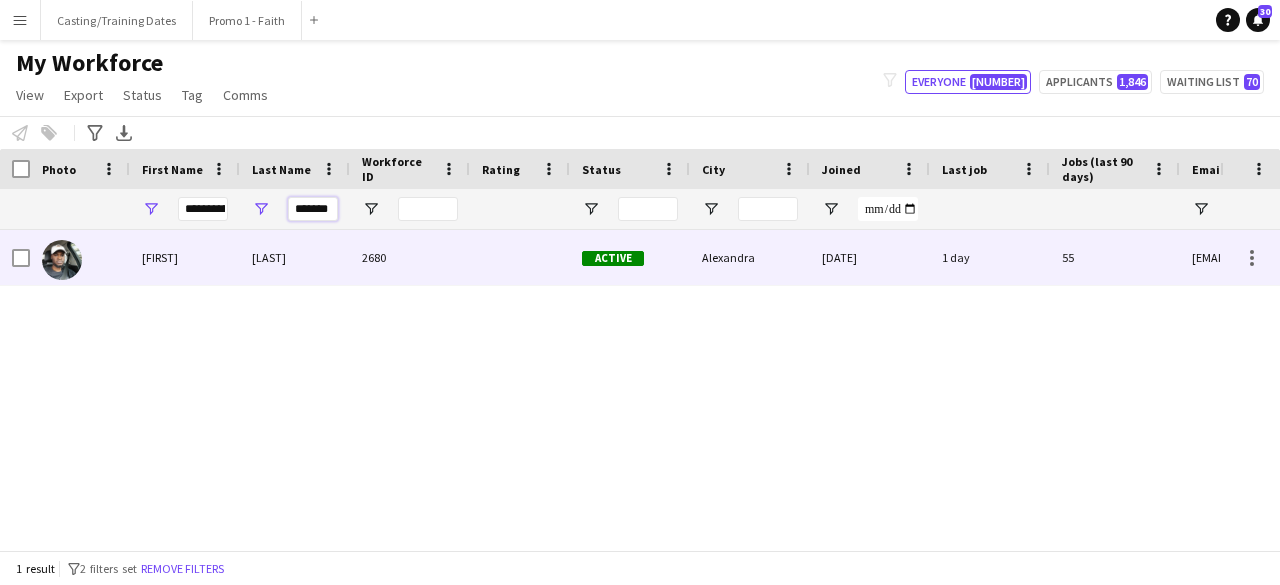 type on "*******" 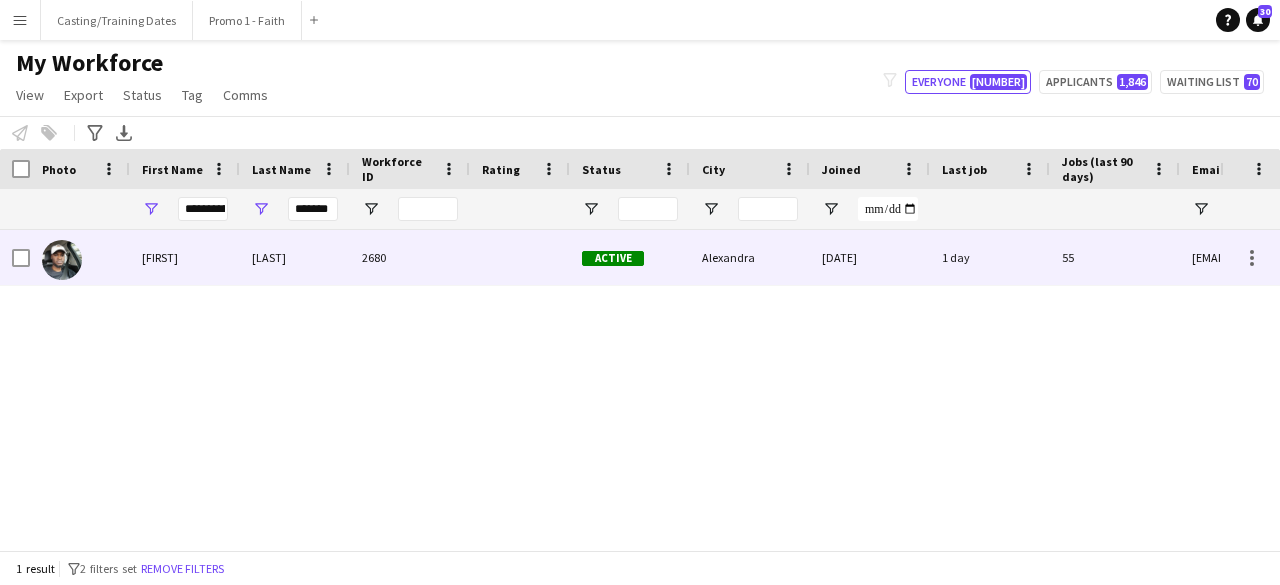 scroll, scrollTop: 0, scrollLeft: 0, axis: both 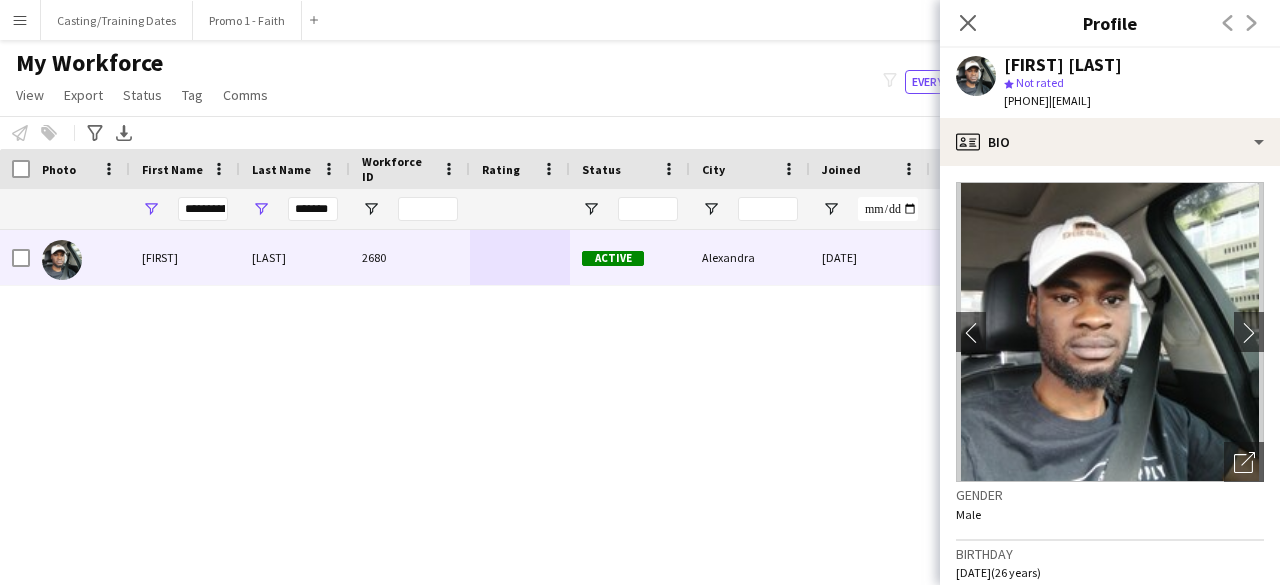 drag, startPoint x: 1092, startPoint y: 100, endPoint x: 1279, endPoint y: 101, distance: 187.00267 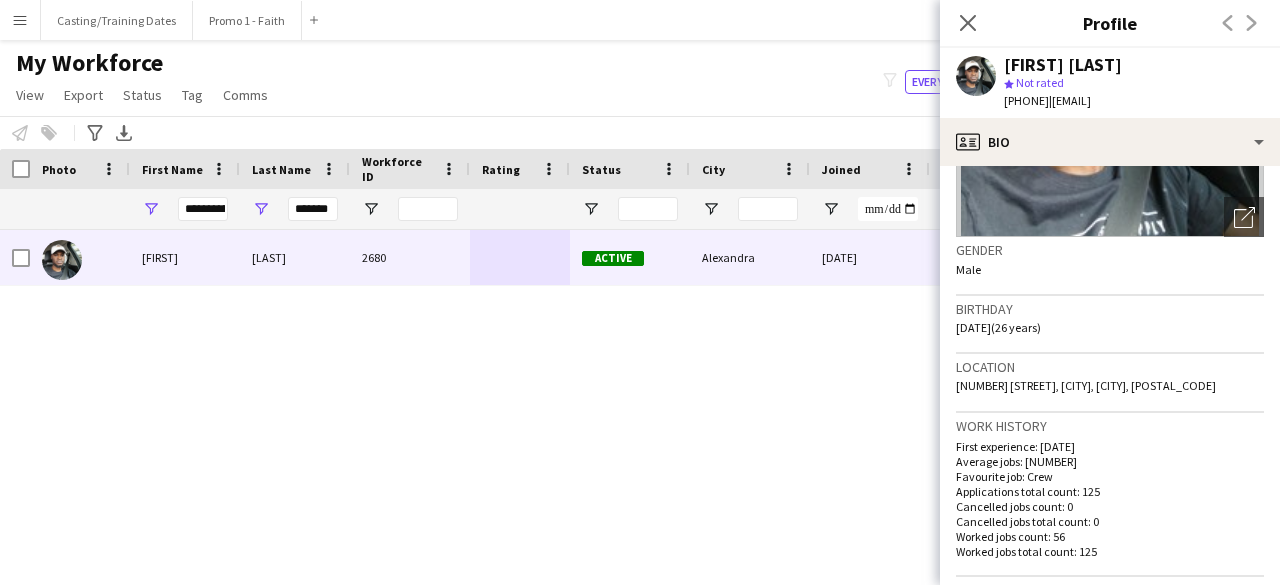 scroll, scrollTop: 246, scrollLeft: 0, axis: vertical 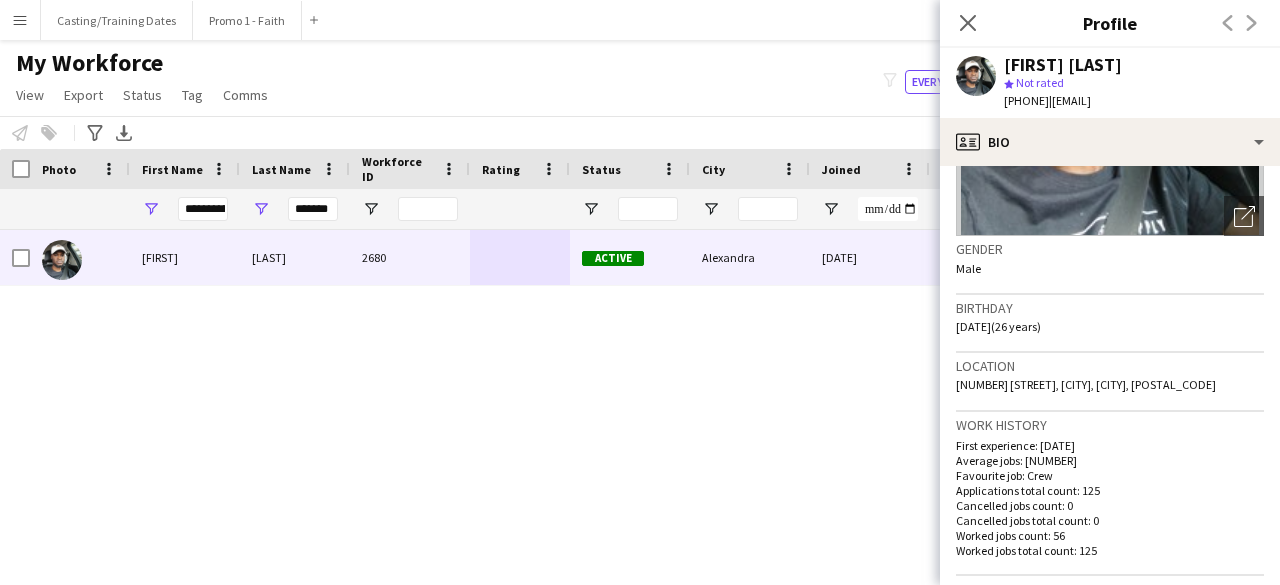 drag, startPoint x: 954, startPoint y: 325, endPoint x: 1010, endPoint y: 330, distance: 56.22277 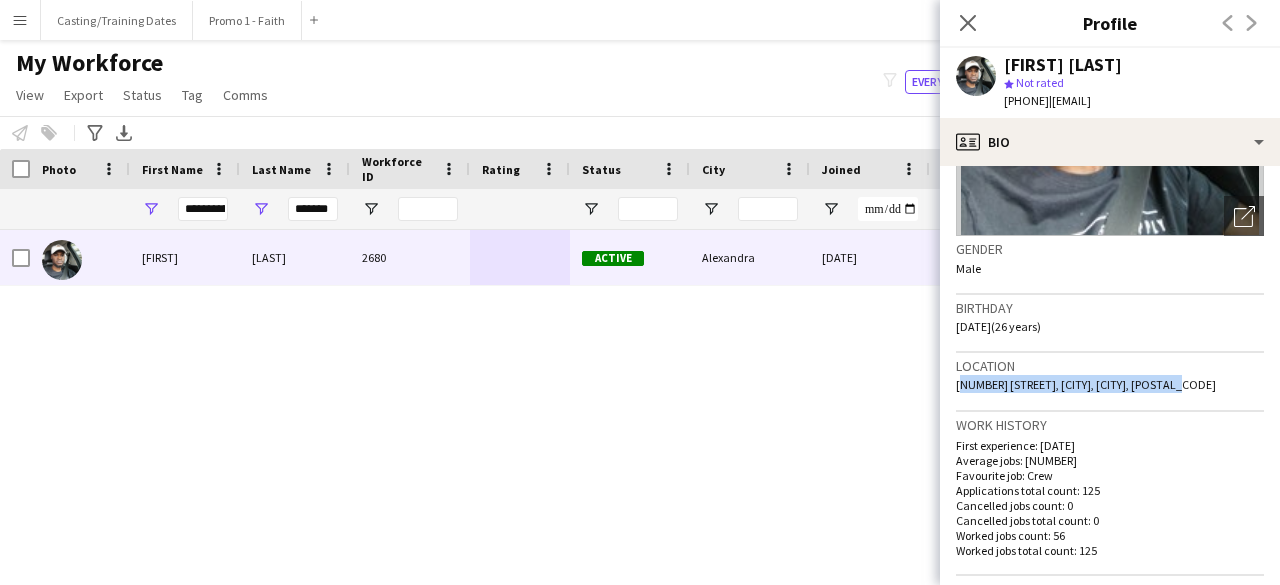 drag, startPoint x: 954, startPoint y: 381, endPoint x: 1208, endPoint y: 378, distance: 254.01772 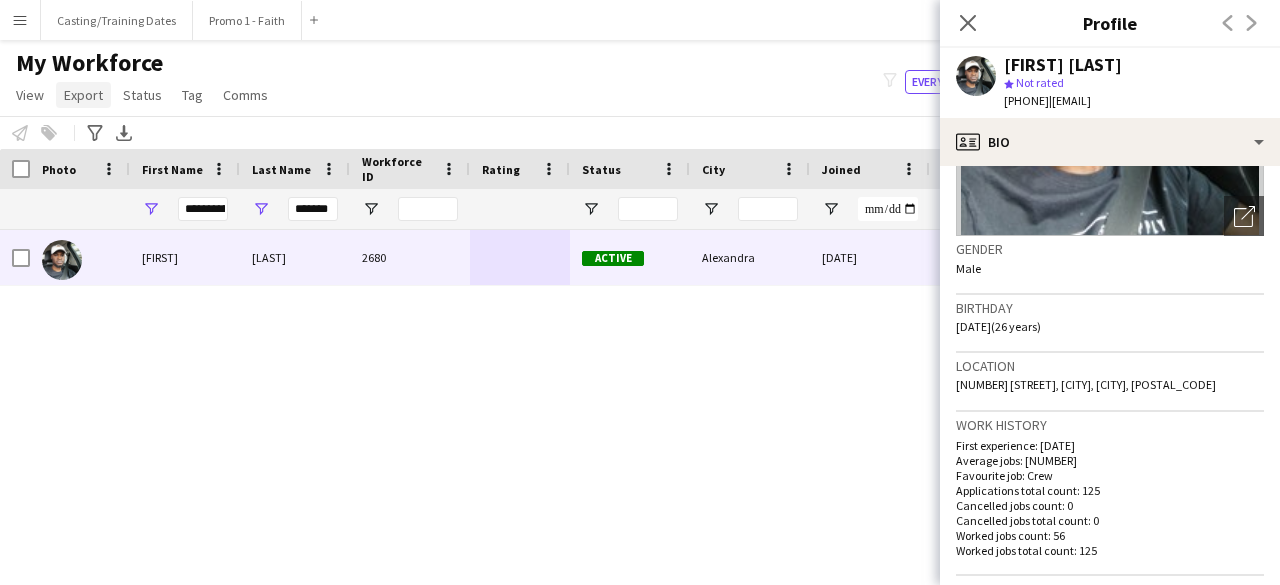 click on "Export" 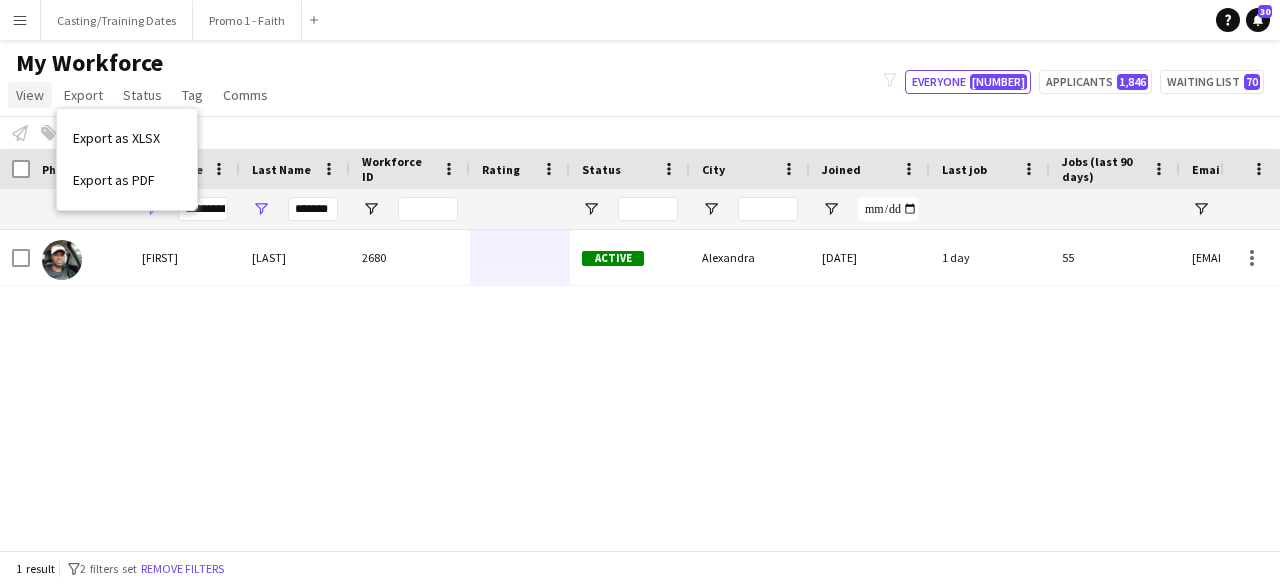 click on "View" 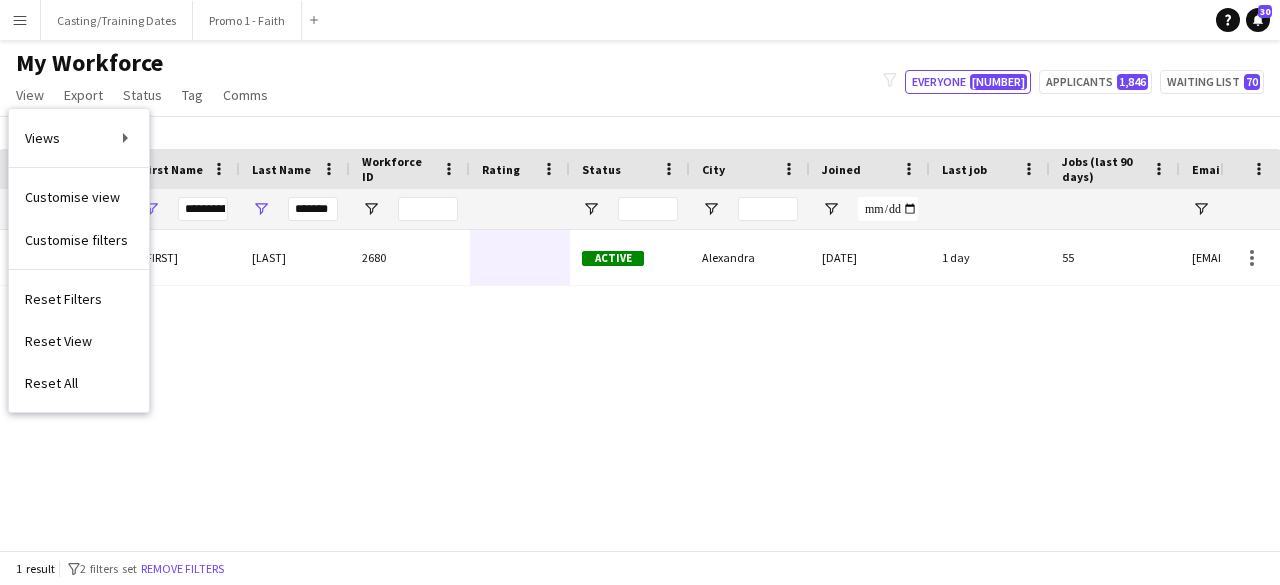 click on "[CITY]
Gender   Male   Birthday   [DATE]   ([AGE] years)   Location   [NUMBER] [STREET], [CITY], [CITY], [POSTAL_CODE]   Work history   First experience: [DATE]   Average jobs: [NUMBER]   Favourite job: Crew   Applications total count: [NUMBER]   Cancelled jobs count: [NUMBER]   Cancelled jobs total count: [NUMBER]   Worked jobs count: [NUMBER]   Worked jobs total count: [NUMBER]   Roles   Crew   Skills   Incomplete   Tags   Incomplete   Profile   Self-employed Crew   Unique ID   [NUMBER]   Default fees   Default Hourly Fee 1
Edit this field
--   Default Hourly Fee 2
Edit this field
--   Default Fixed Fee 1
Edit this field
--   Default Fixed Fee 2
Edit this field
--   Previous   Next" 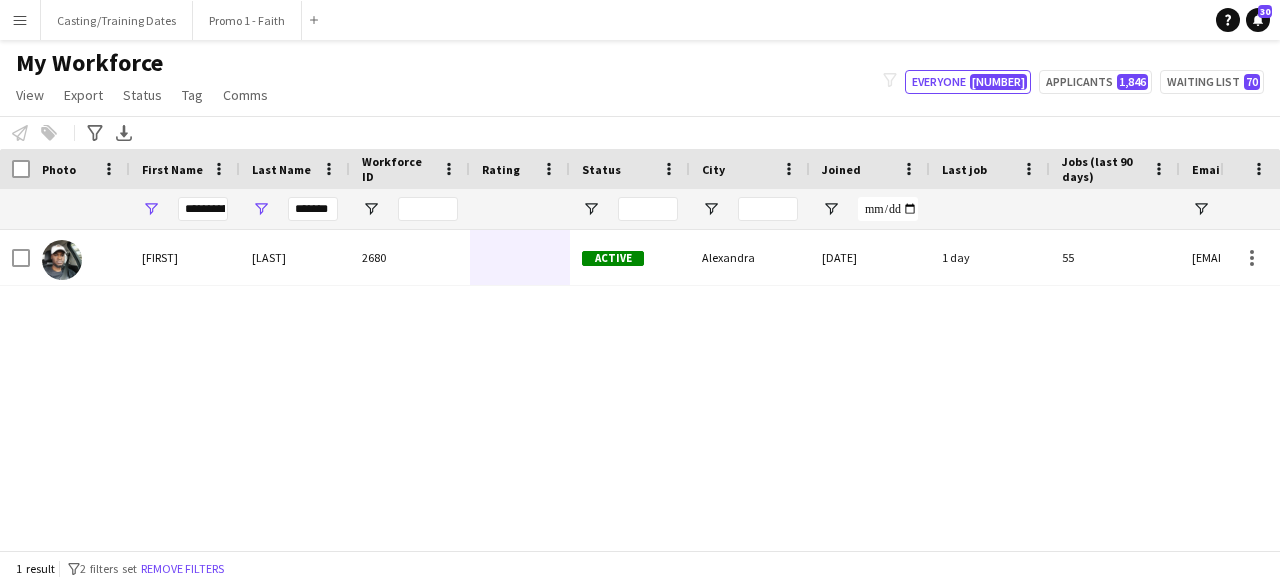 click on "Menu" at bounding box center (20, 20) 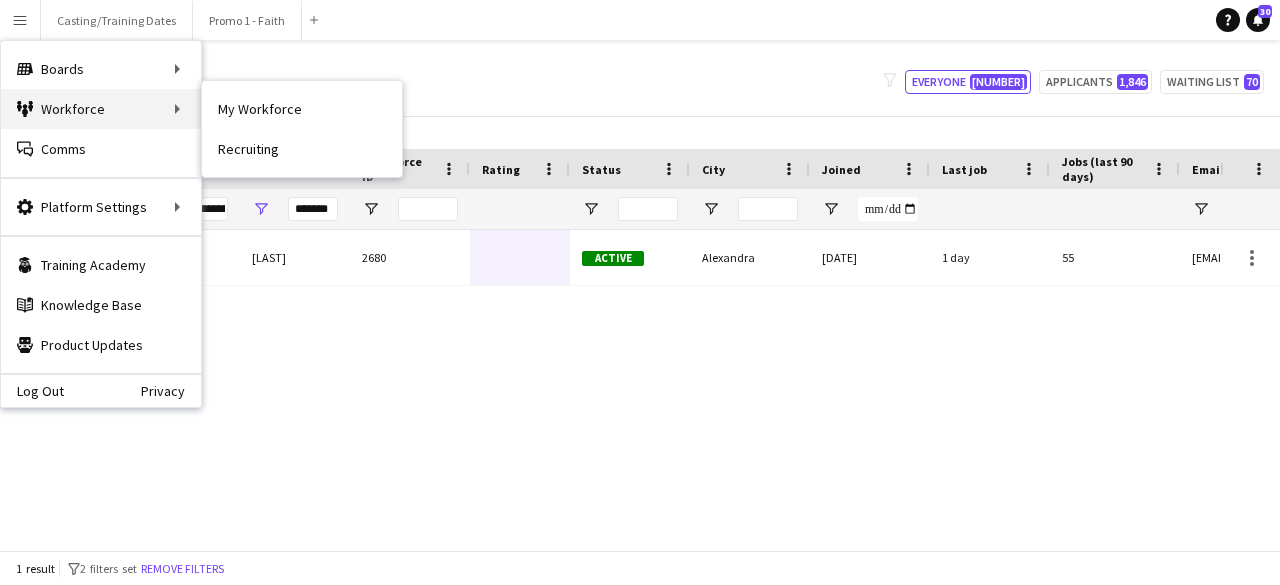 click on "Workforce
Workforce" at bounding box center [101, 109] 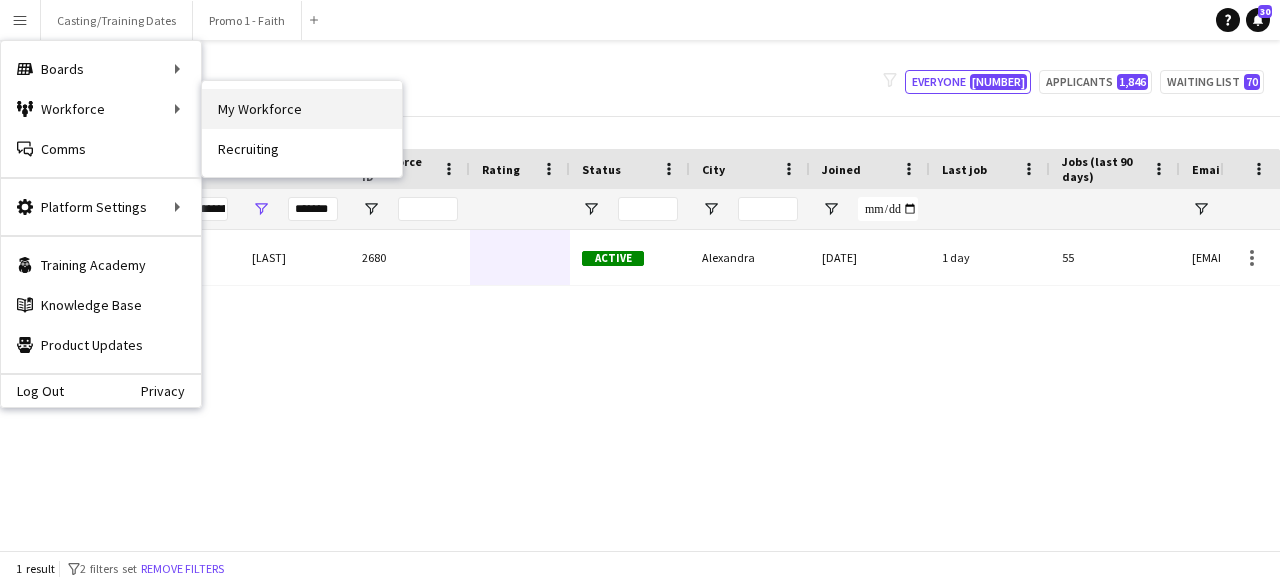 click on "My Workforce" at bounding box center [302, 109] 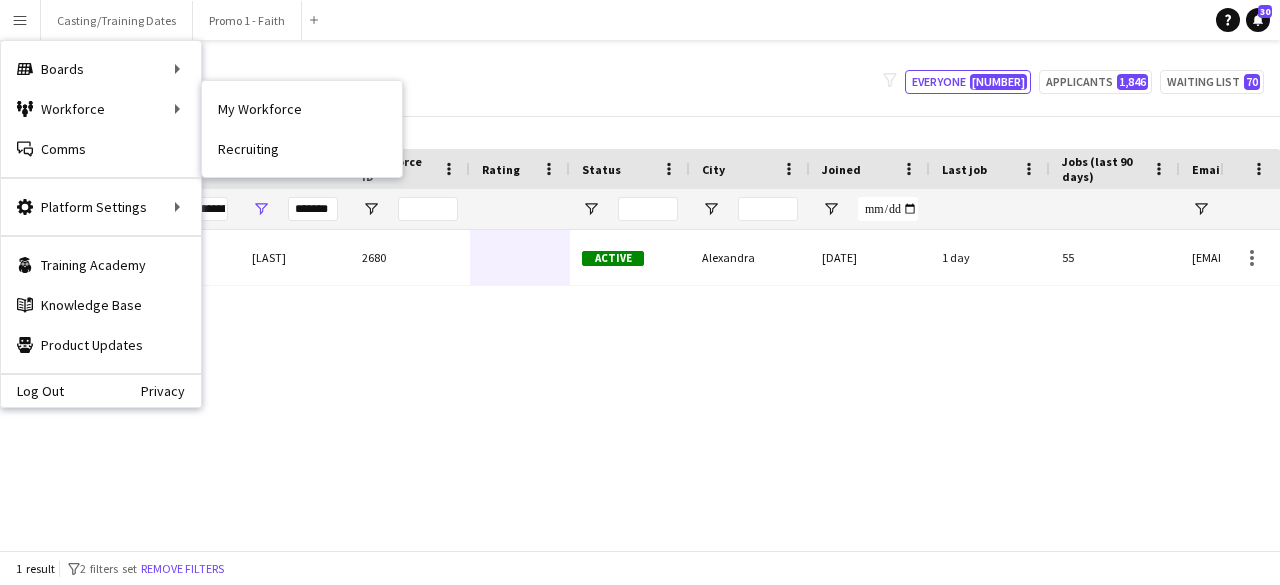 type 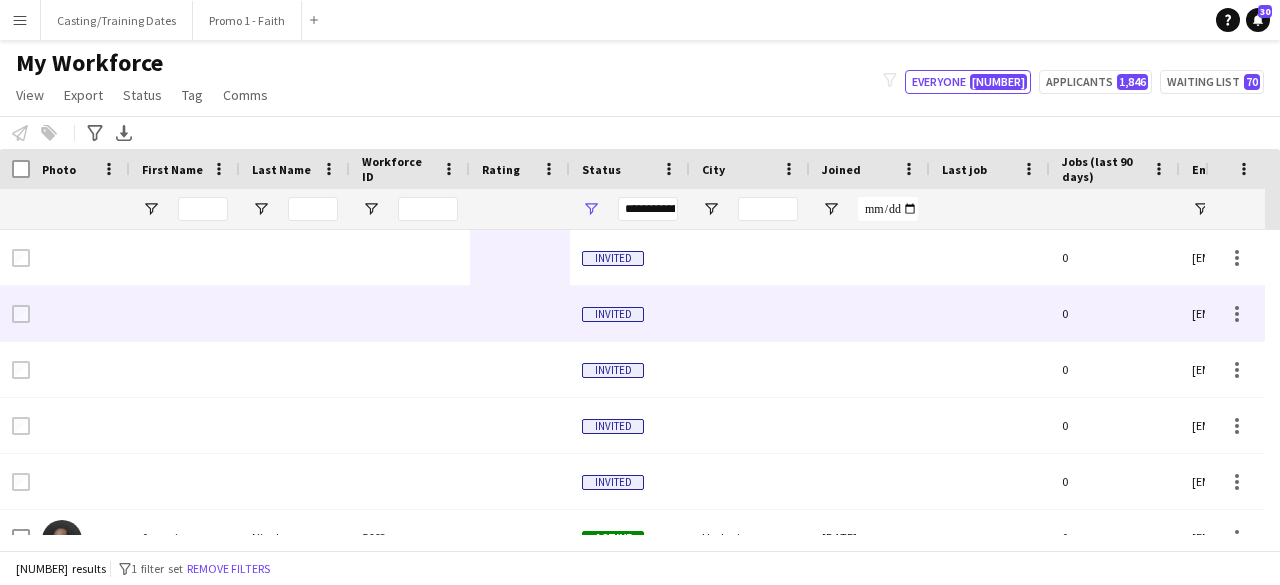 type on "*********" 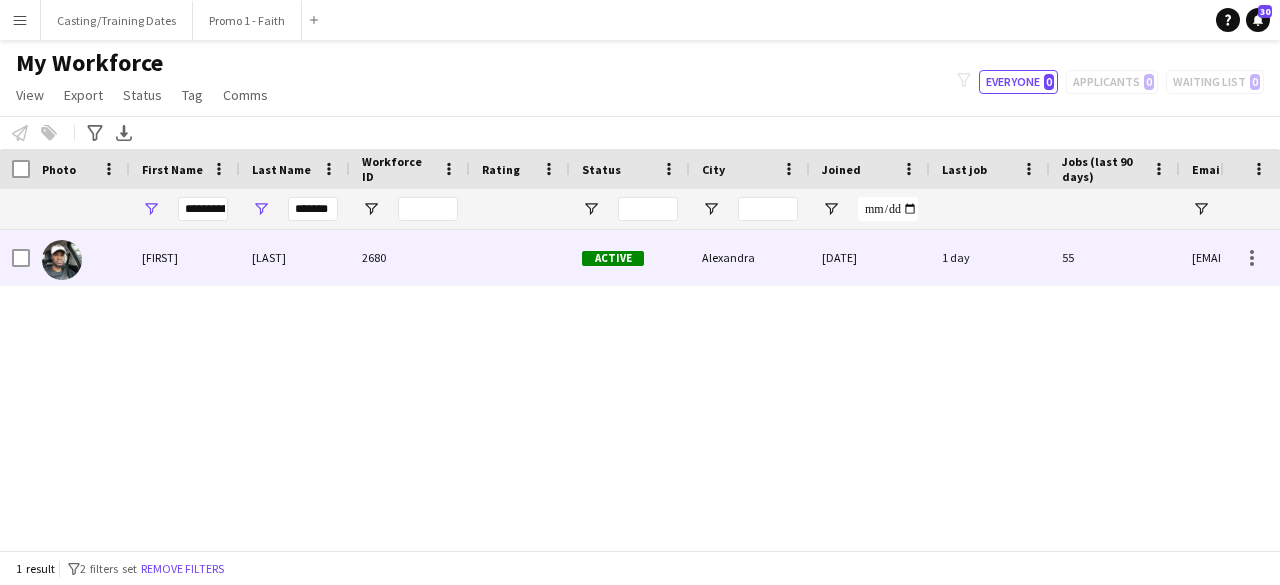 click on "[LAST]" at bounding box center [295, 257] 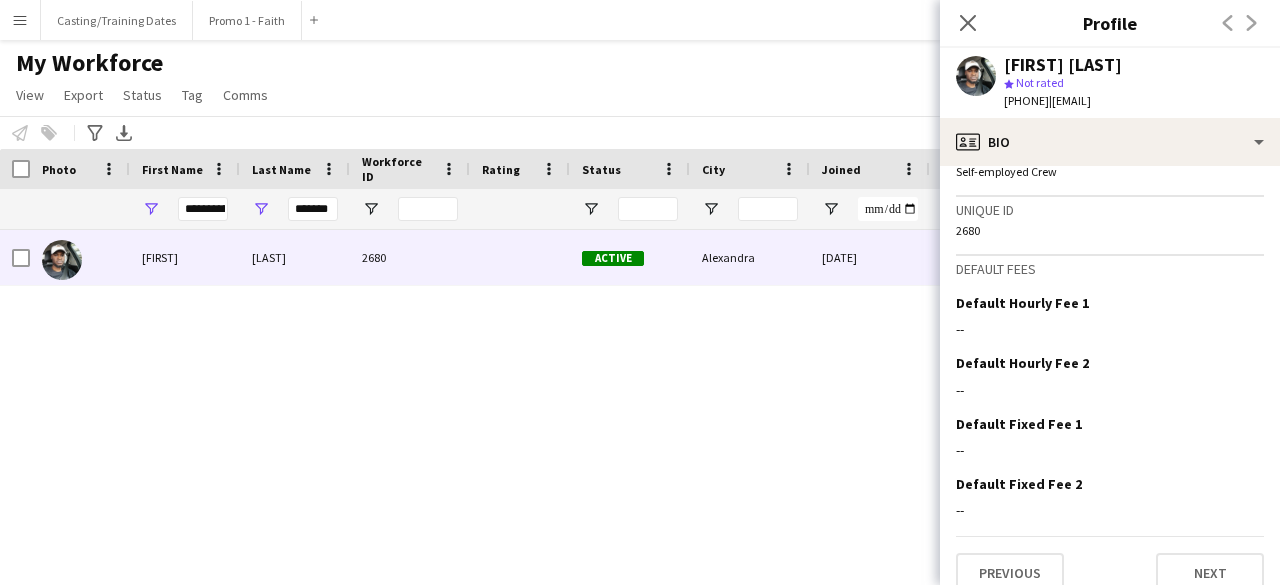 scroll, scrollTop: 884, scrollLeft: 0, axis: vertical 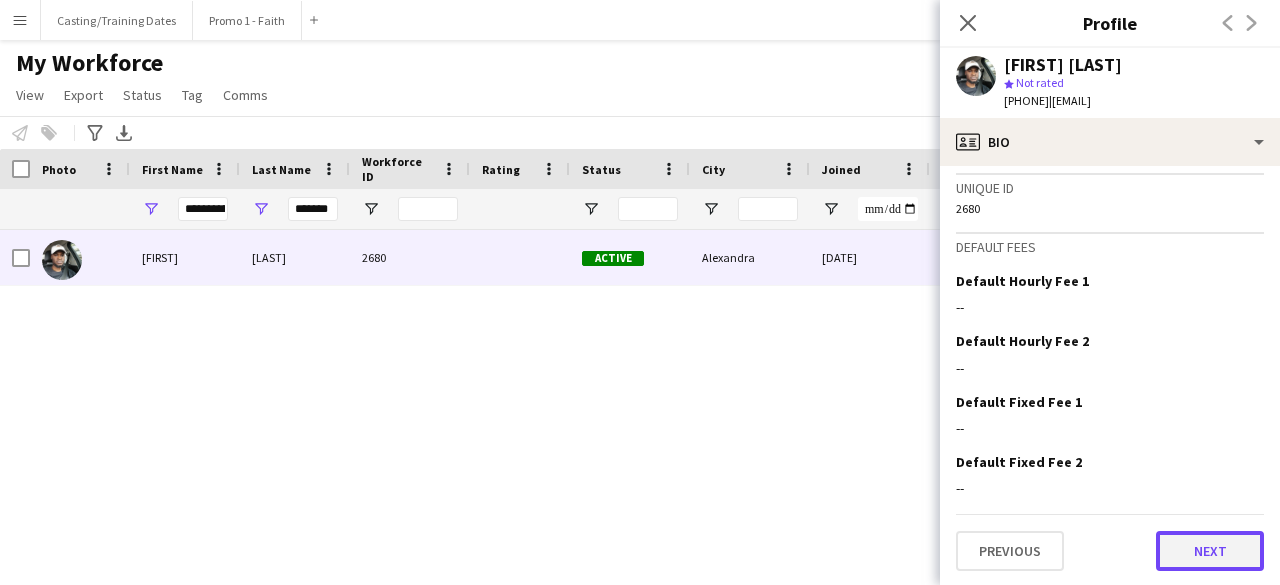 click on "Next" 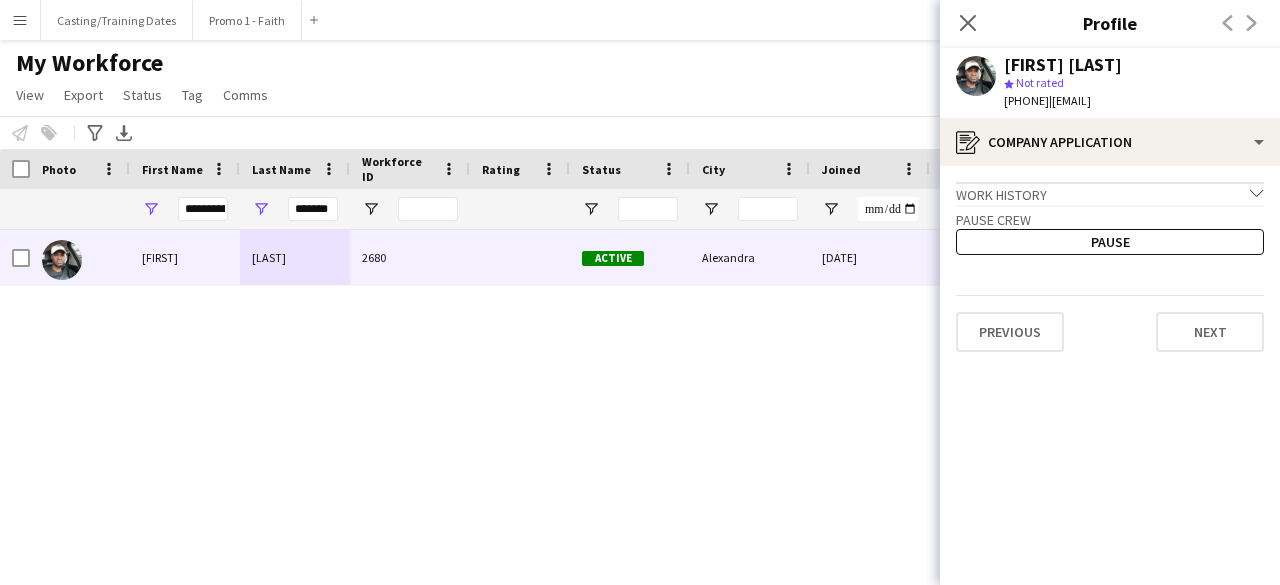 click on "Previous   Next" 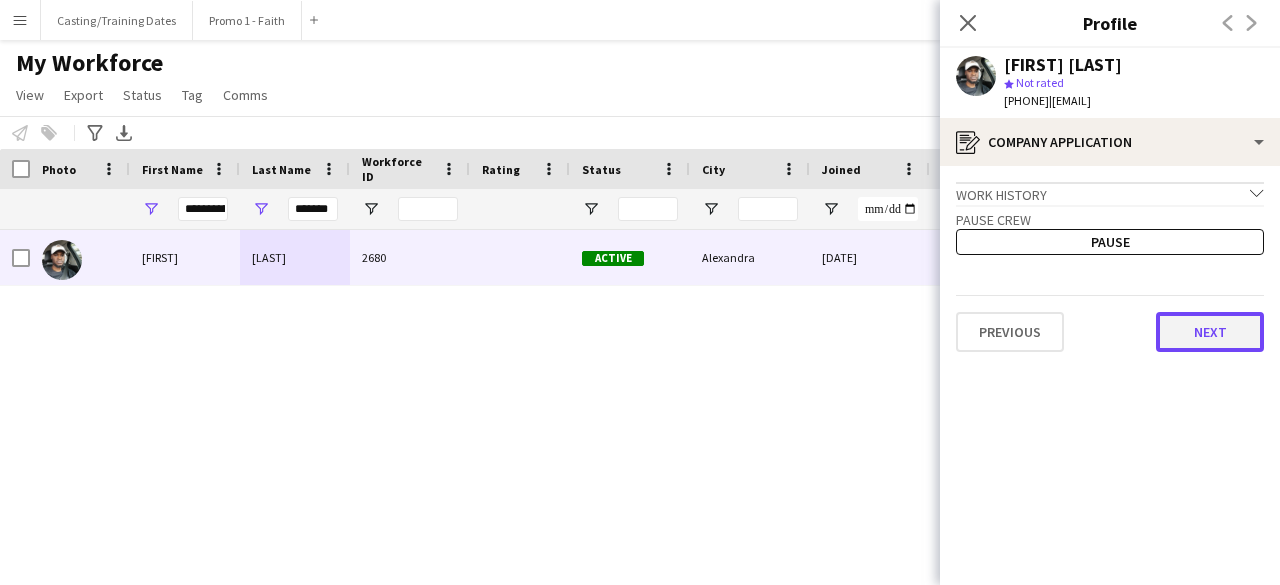 click on "Next" 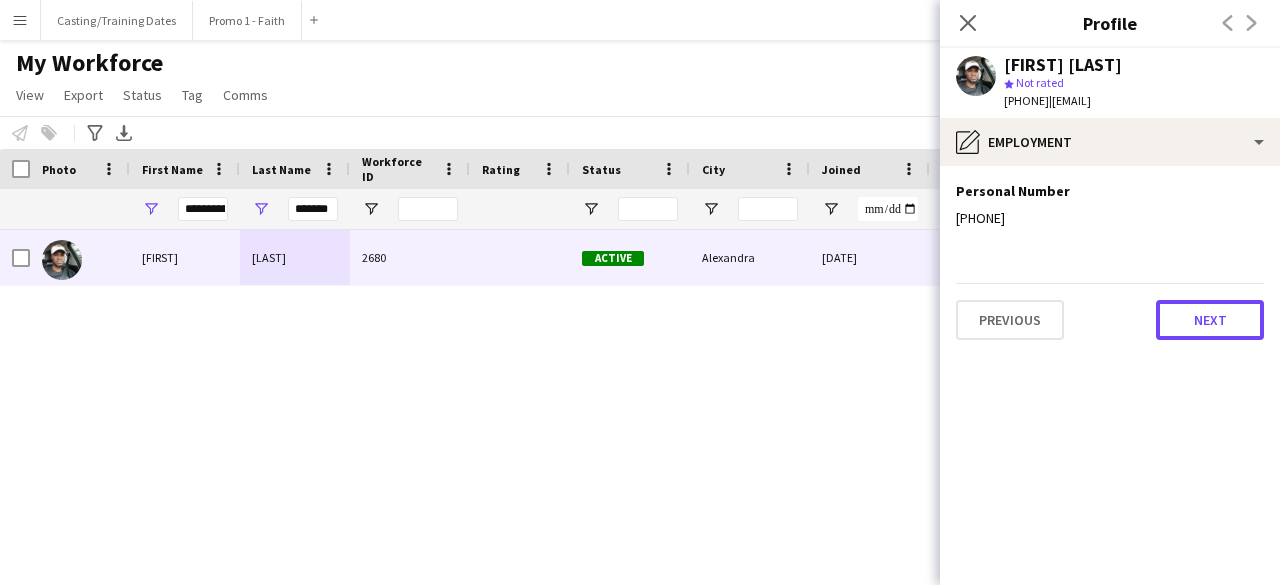click on "Next" 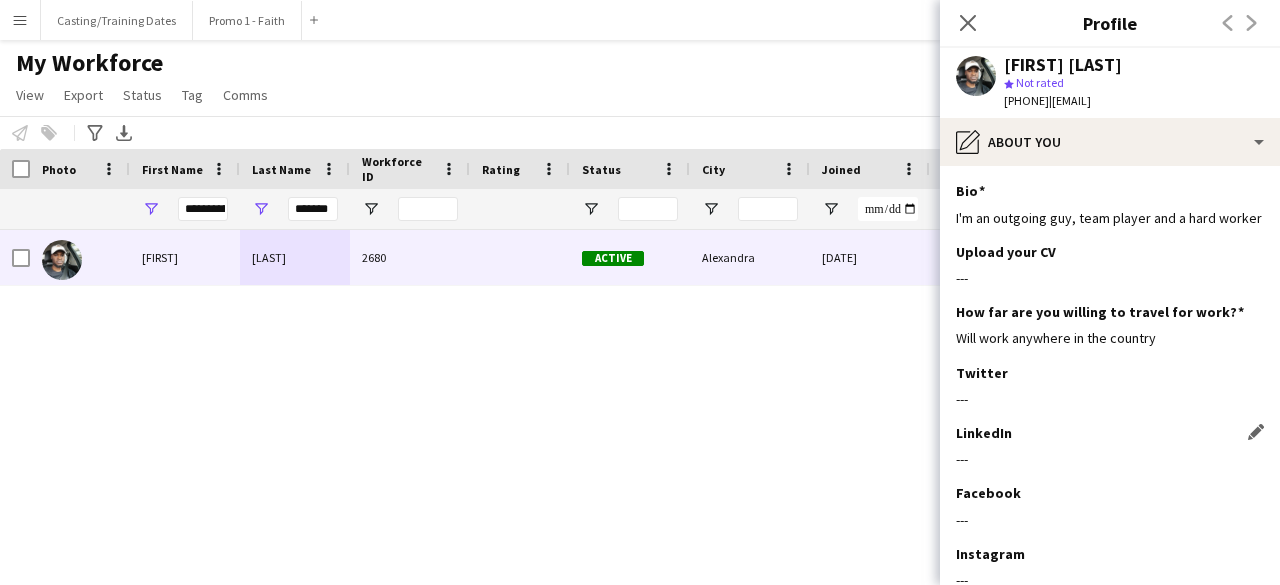 scroll, scrollTop: 150, scrollLeft: 0, axis: vertical 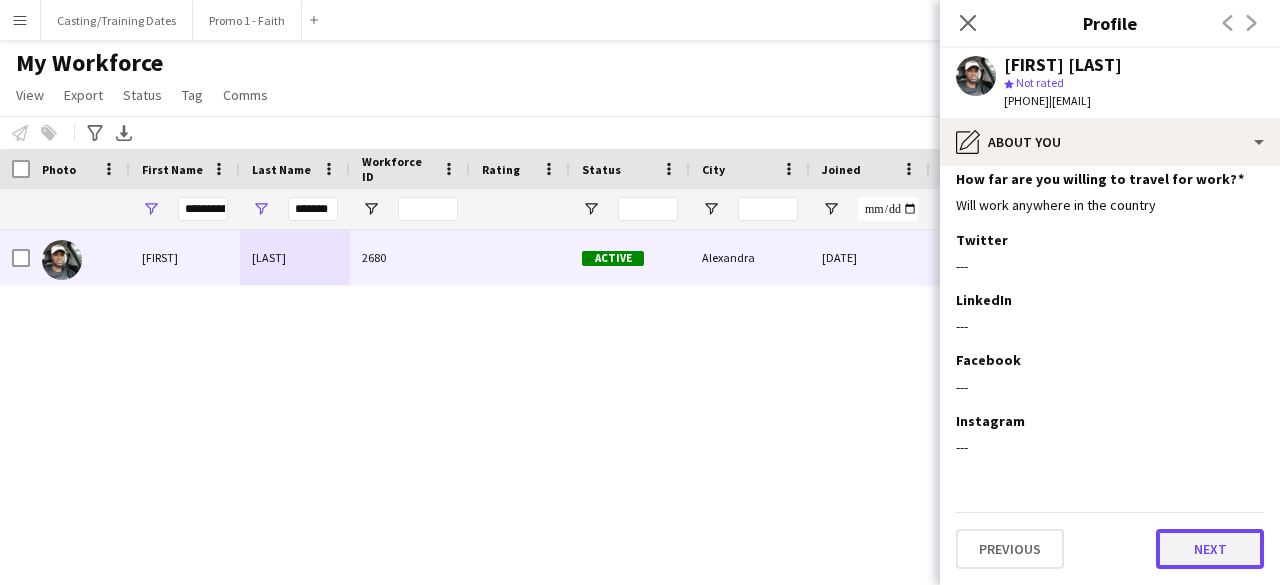 click on "Next" 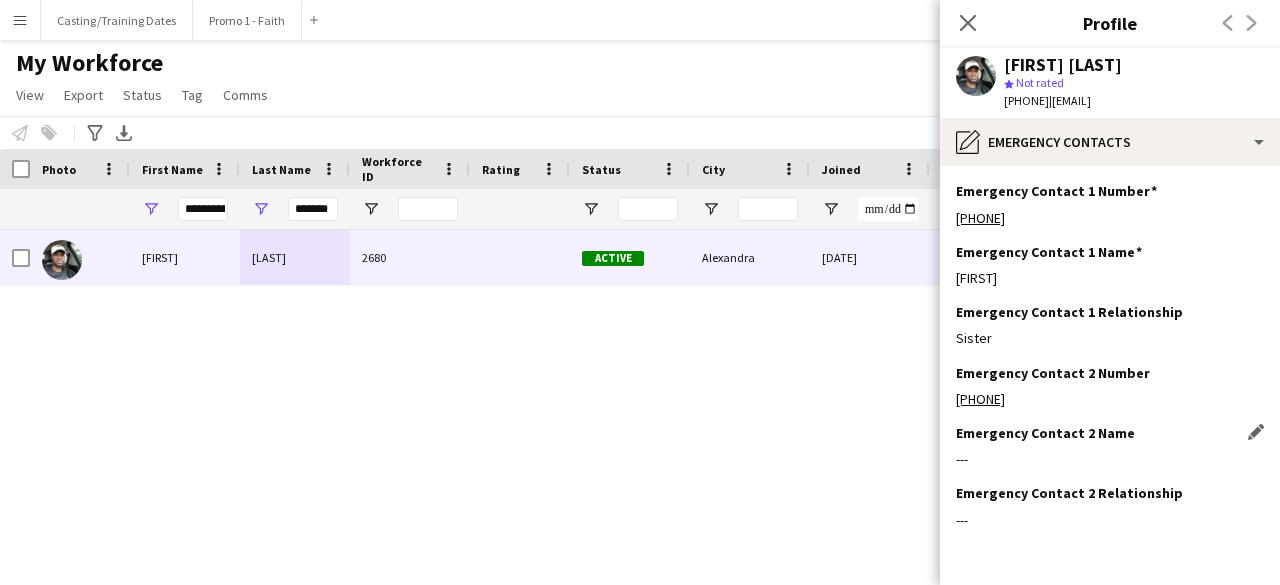scroll, scrollTop: 72, scrollLeft: 0, axis: vertical 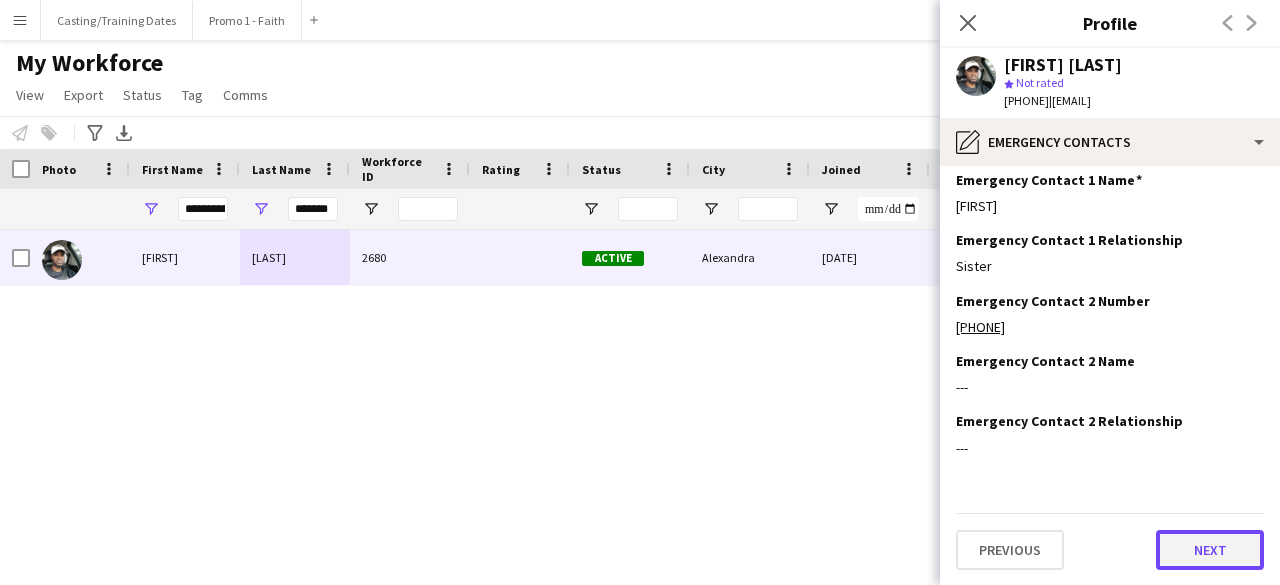 click on "Next" 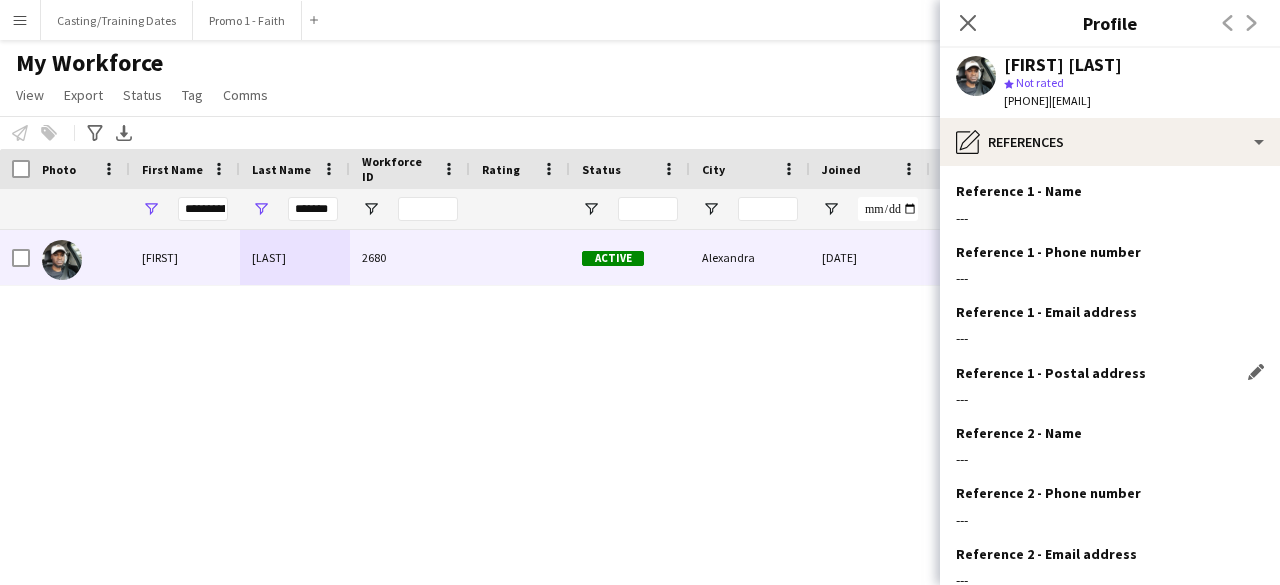 scroll, scrollTop: 192, scrollLeft: 0, axis: vertical 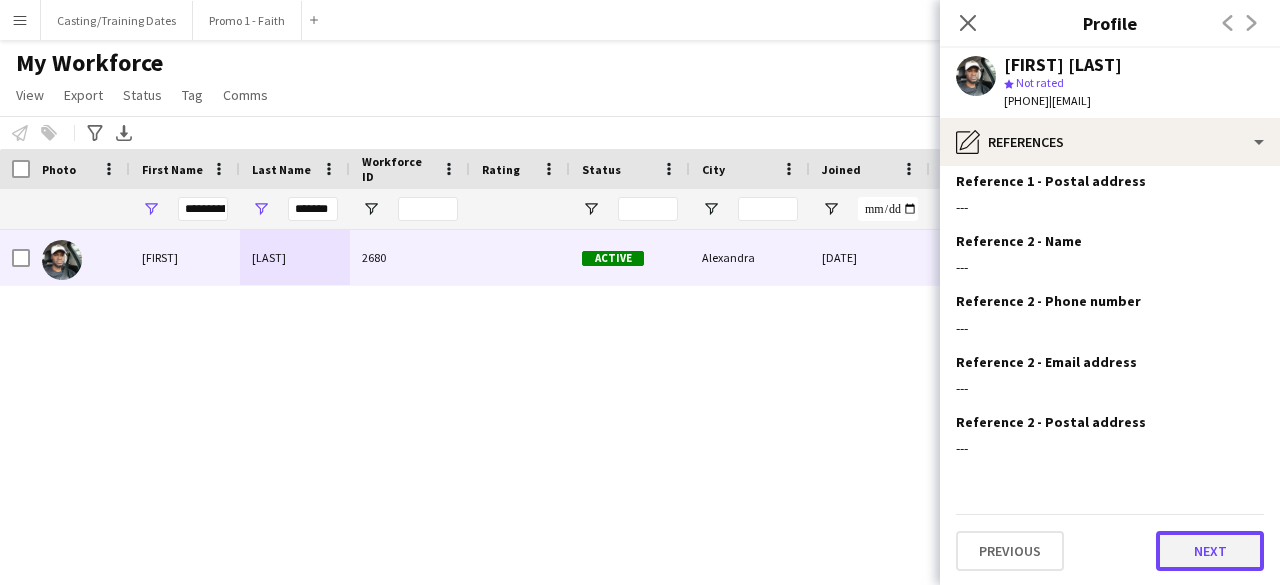 click on "Next" 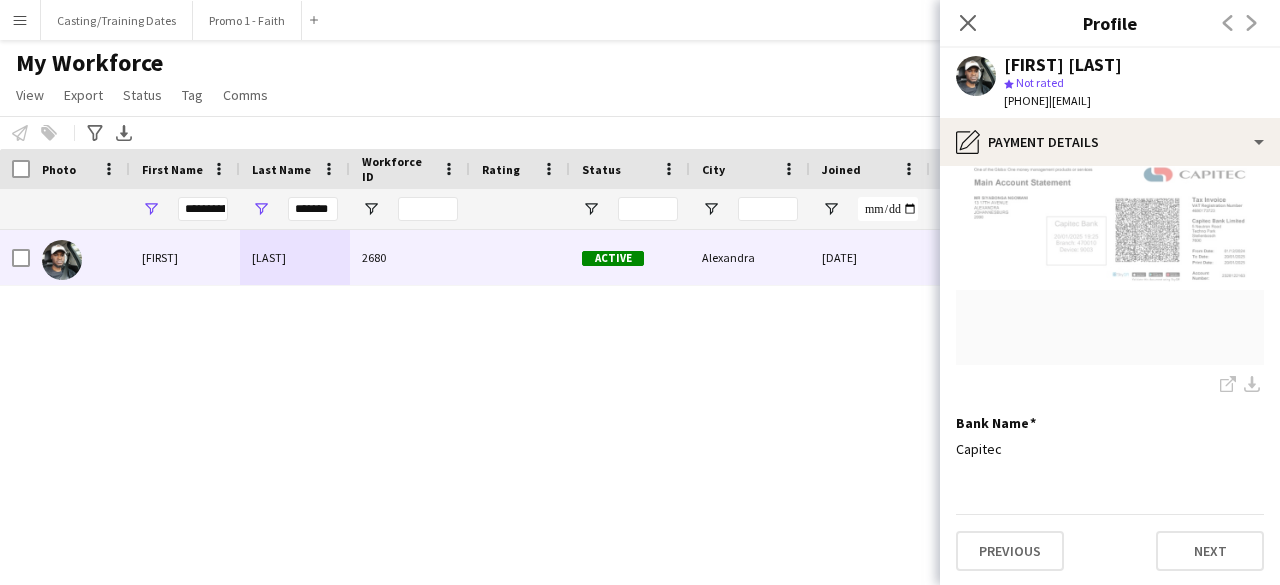 scroll, scrollTop: 258, scrollLeft: 0, axis: vertical 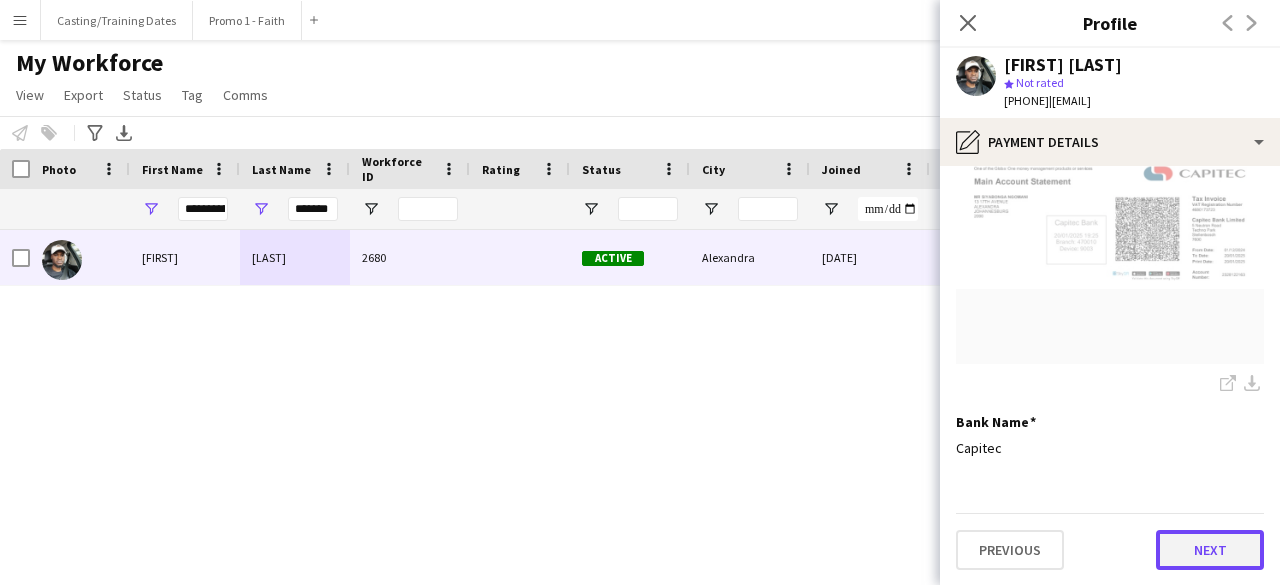 click on "Next" 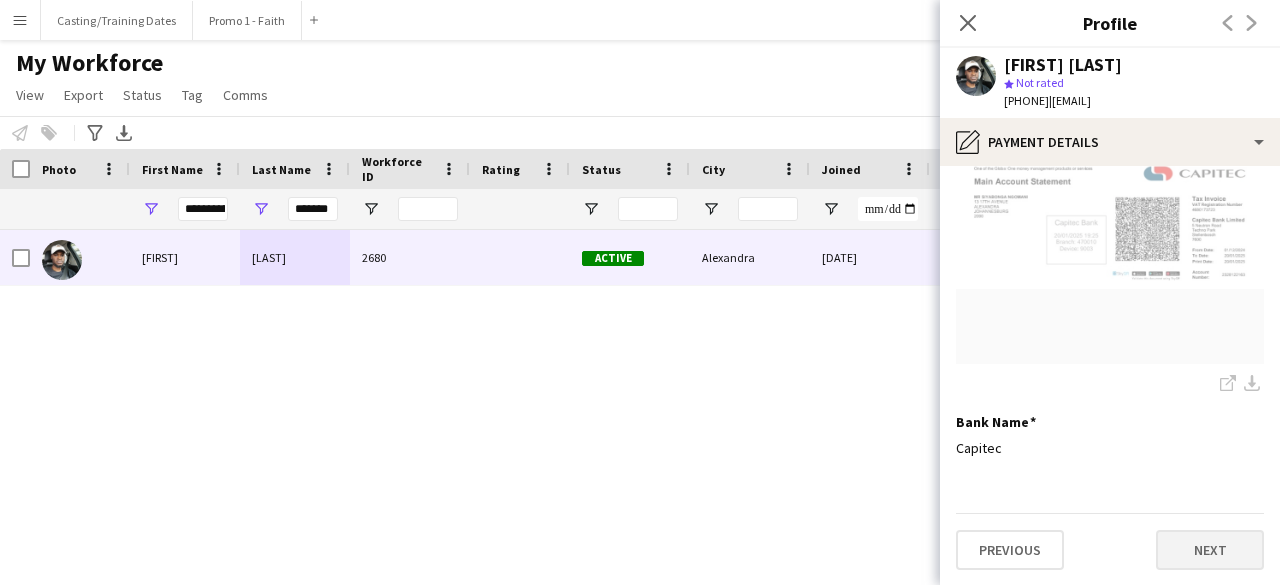 scroll, scrollTop: 0, scrollLeft: 0, axis: both 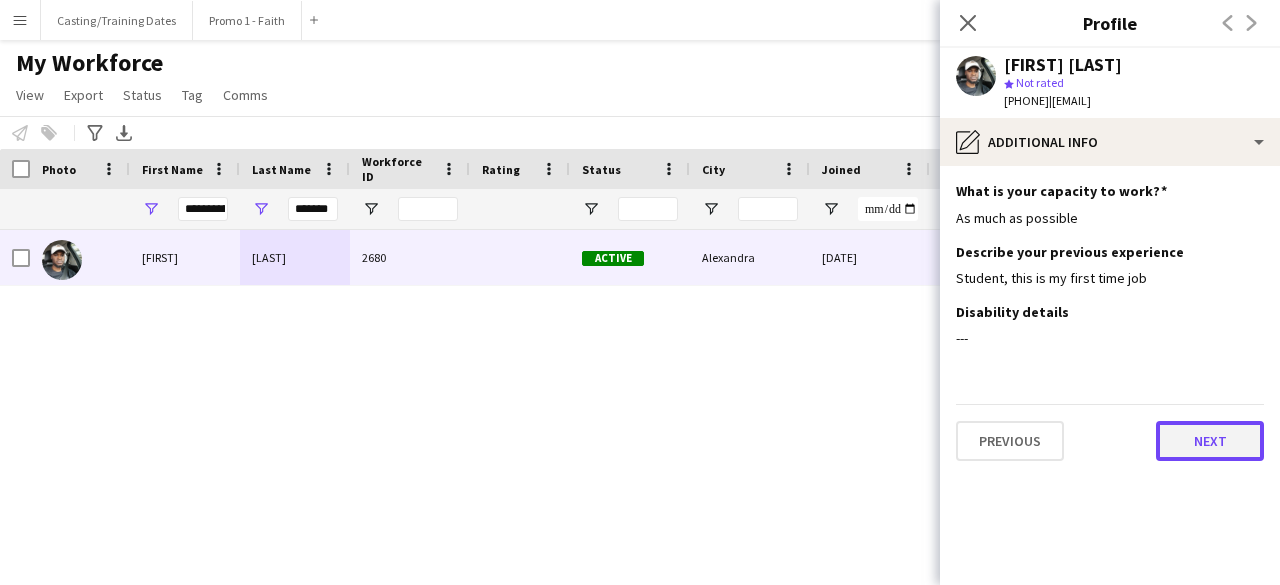 click on "Next" 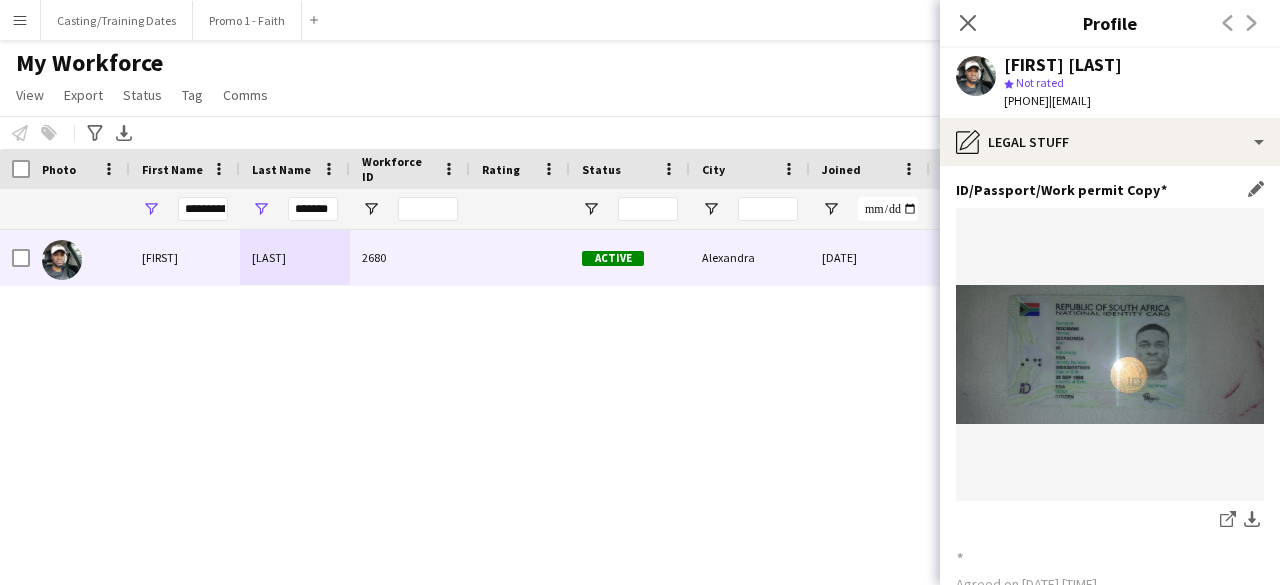 scroll, scrollTop: 258, scrollLeft: 0, axis: vertical 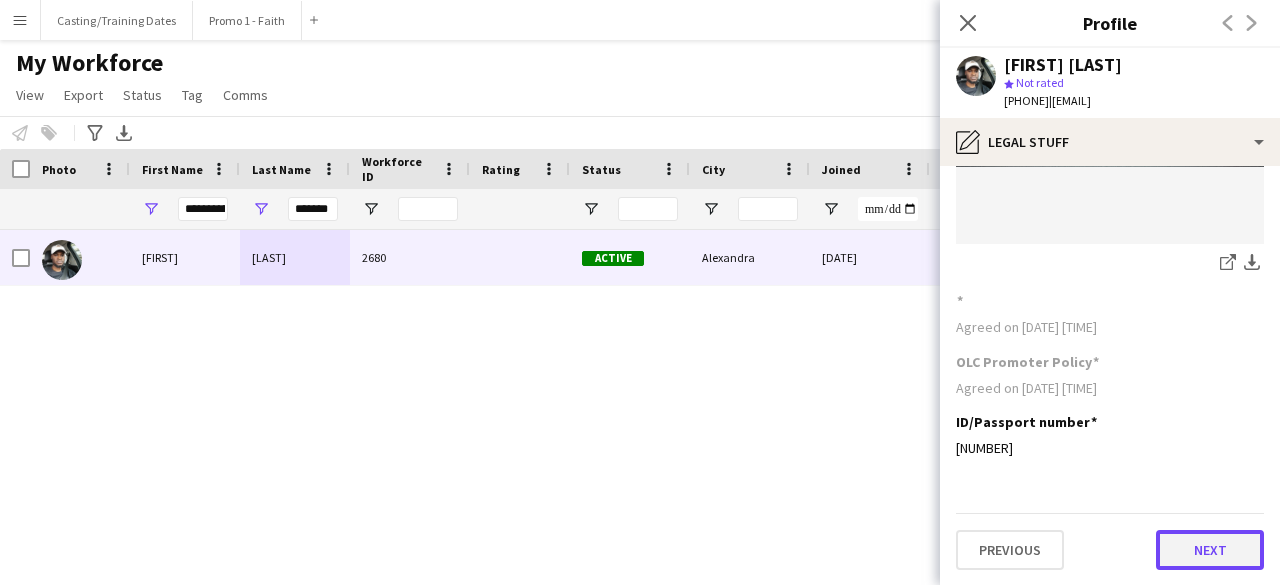 click on "Next" 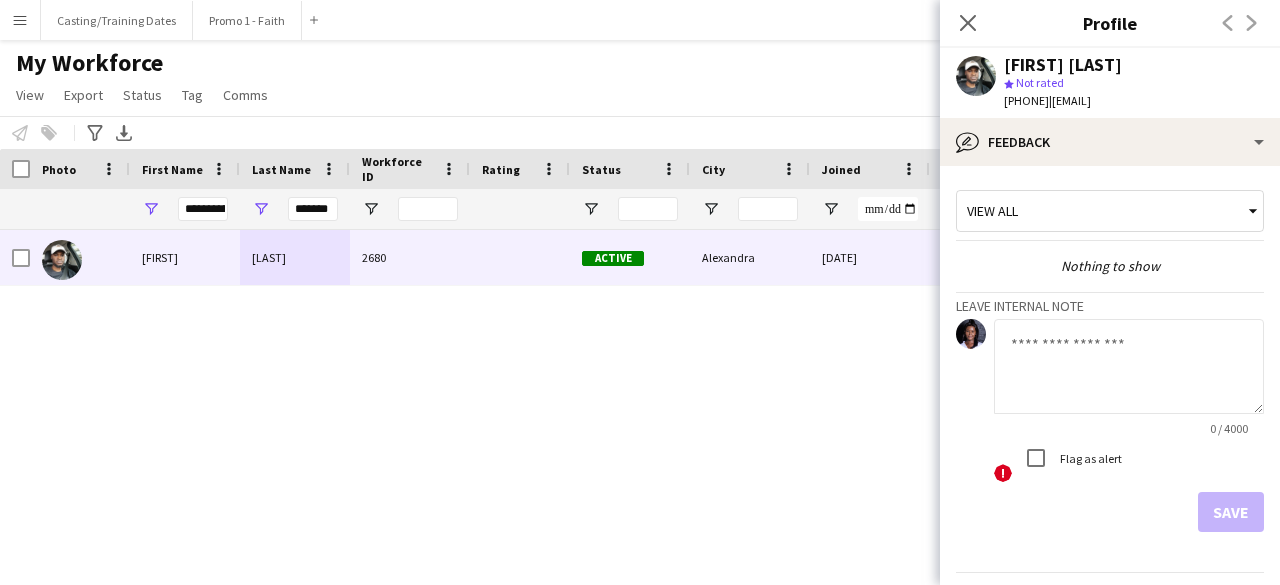 scroll, scrollTop: 58, scrollLeft: 0, axis: vertical 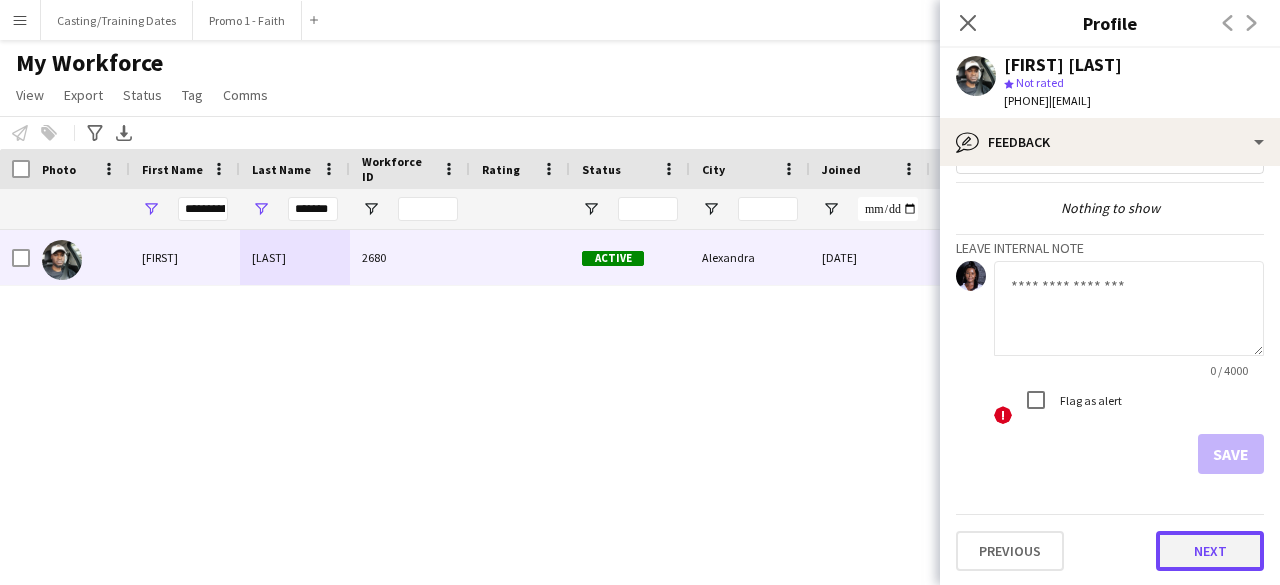click on "Next" 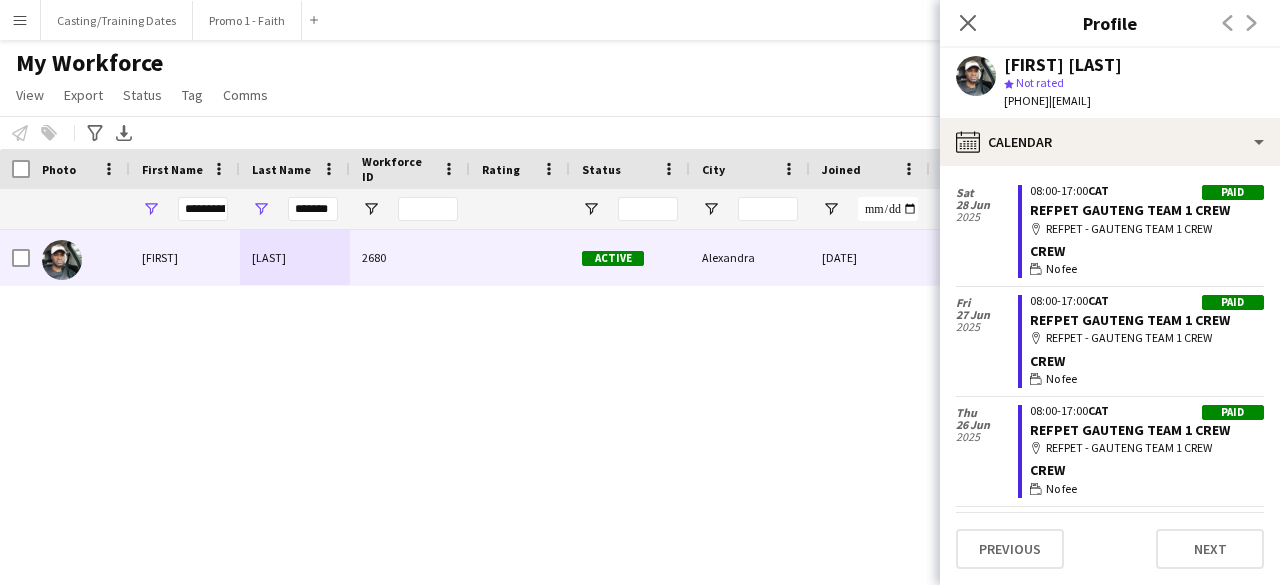 scroll, scrollTop: 1266, scrollLeft: 0, axis: vertical 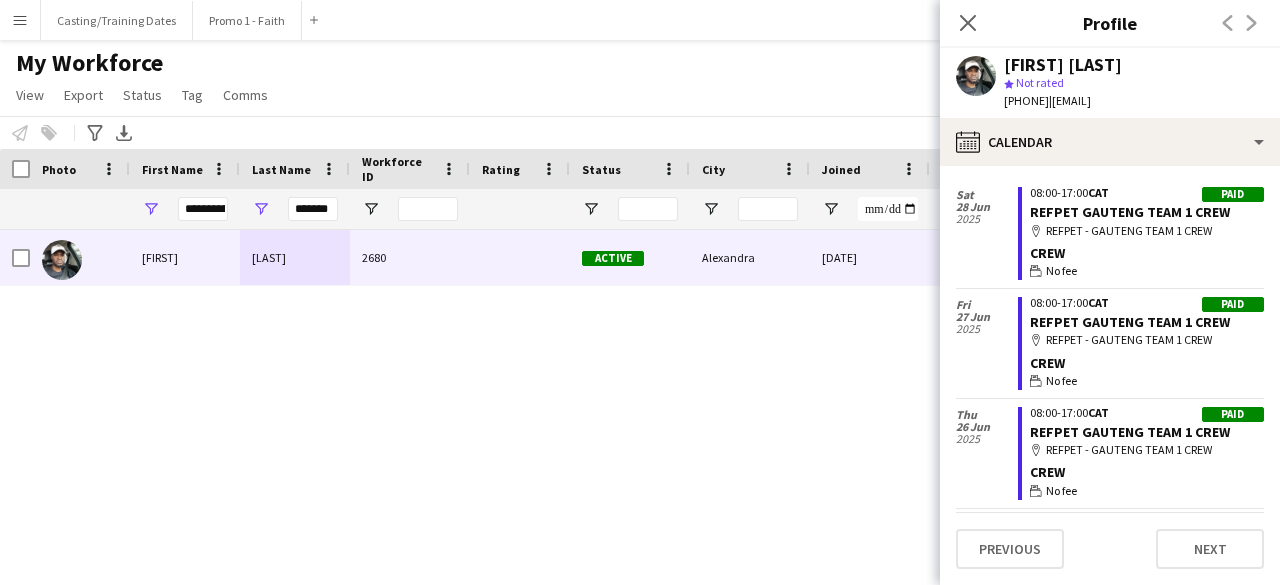 click on "Menu" at bounding box center (20, 20) 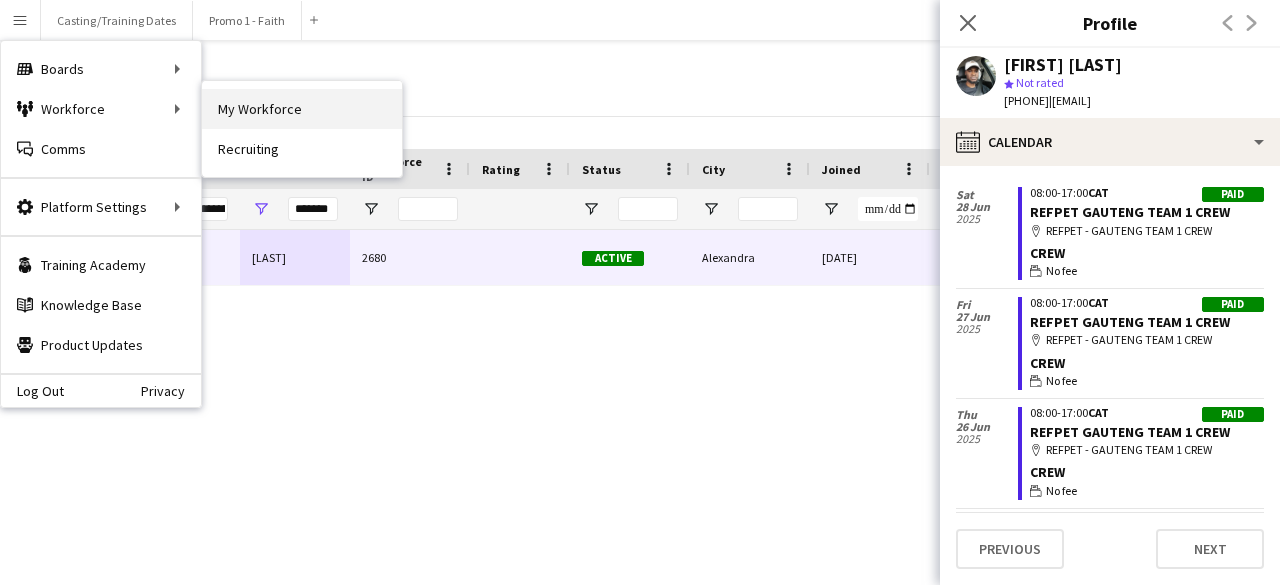 click on "My Workforce" at bounding box center [302, 109] 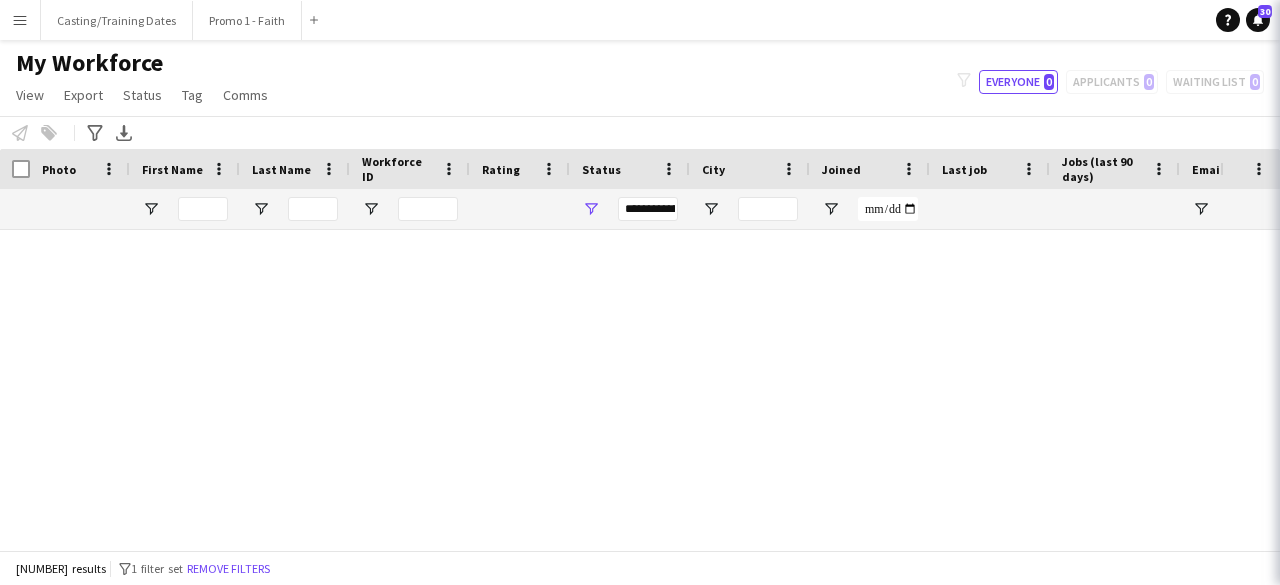 type on "*********" 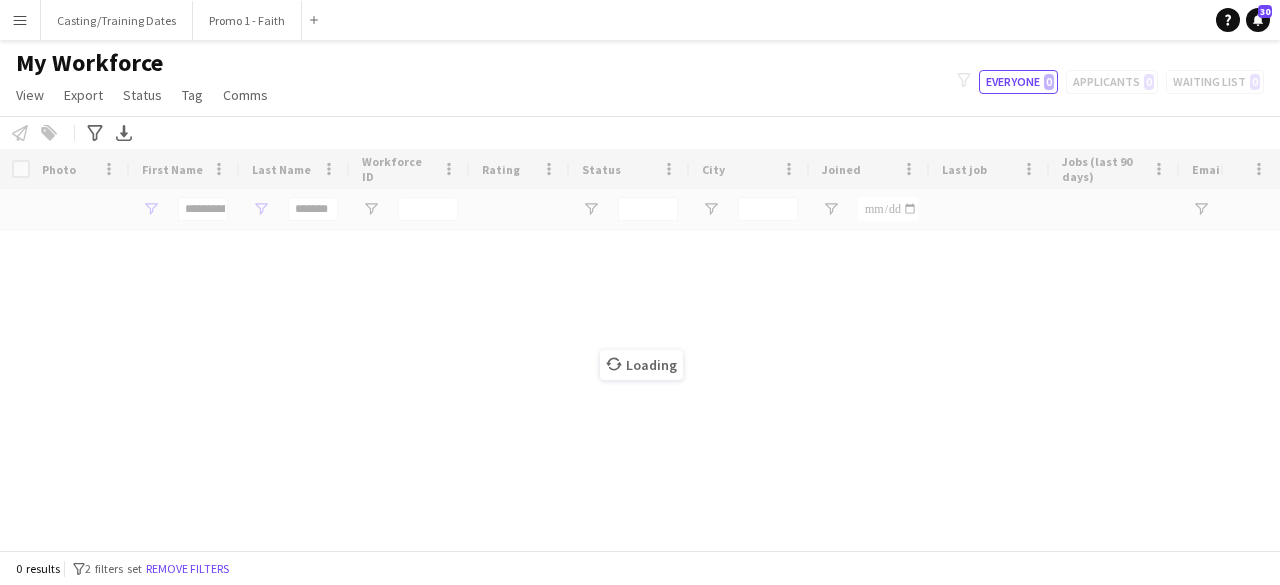 click on "Menu" at bounding box center [20, 20] 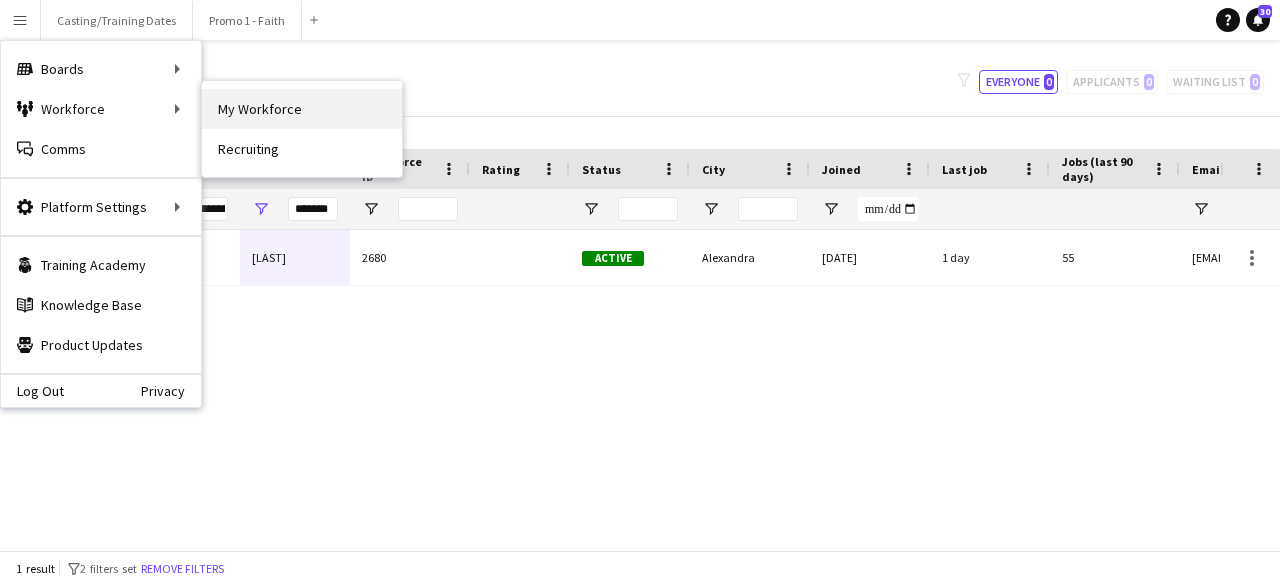 click on "My Workforce" at bounding box center (302, 109) 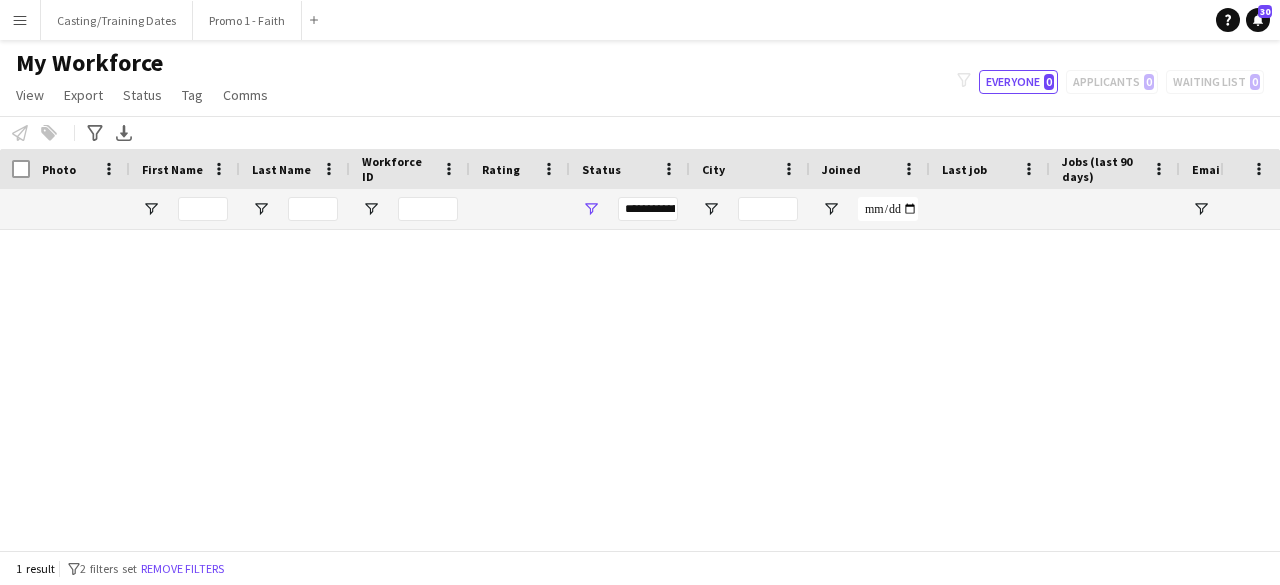 type on "*********" 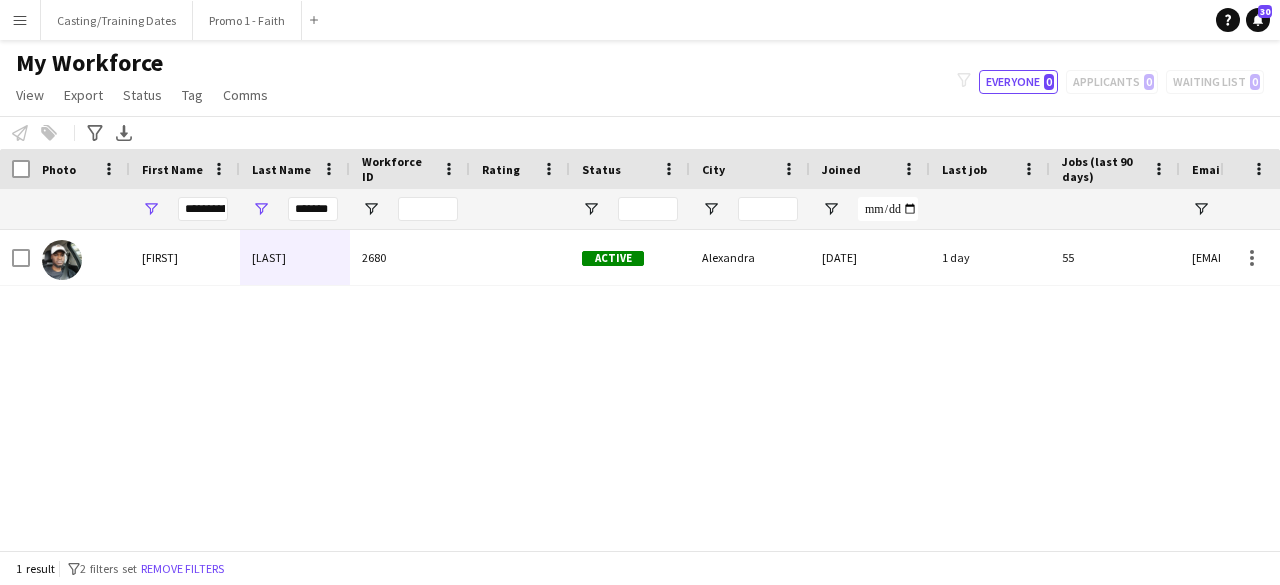 click on "Menu" at bounding box center (20, 20) 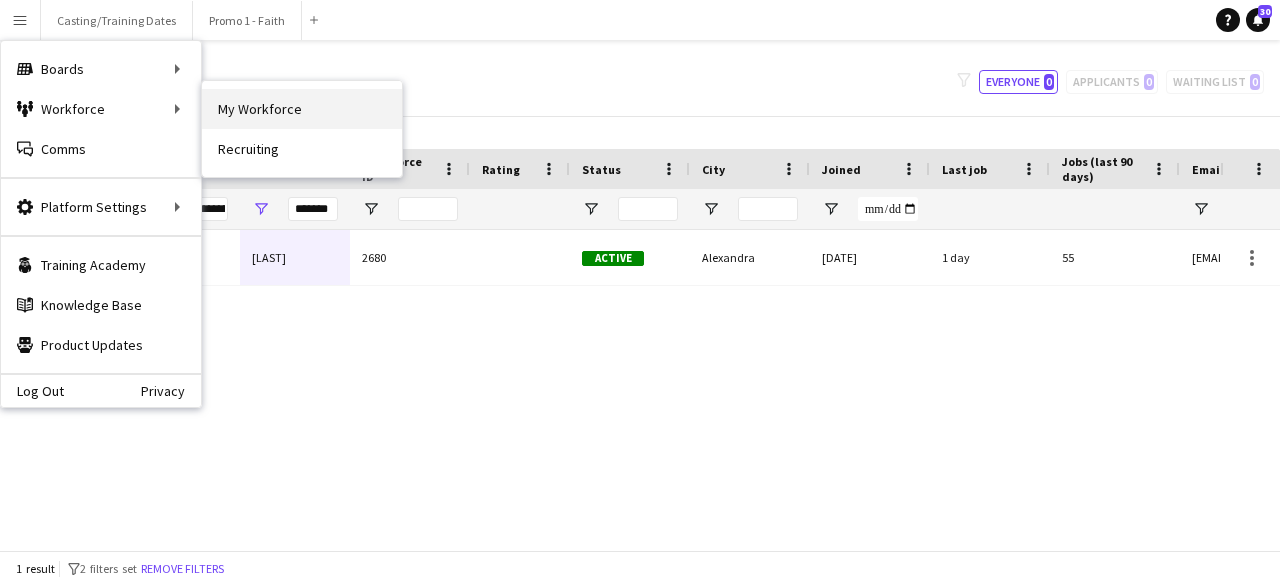 click on "My Workforce" at bounding box center (302, 109) 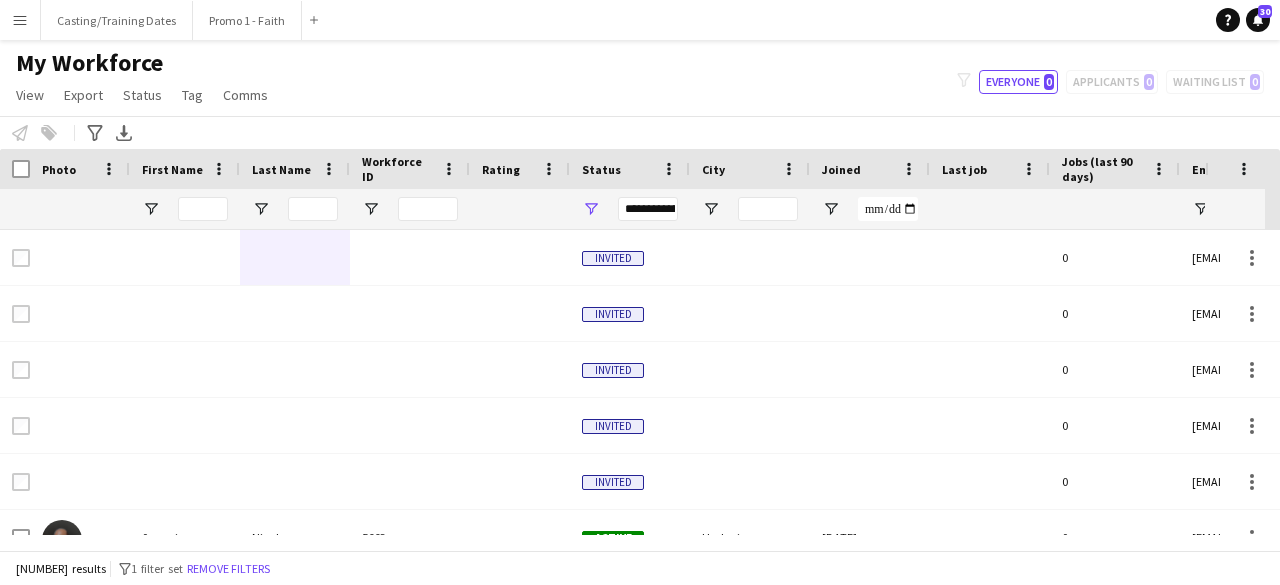 type on "*********" 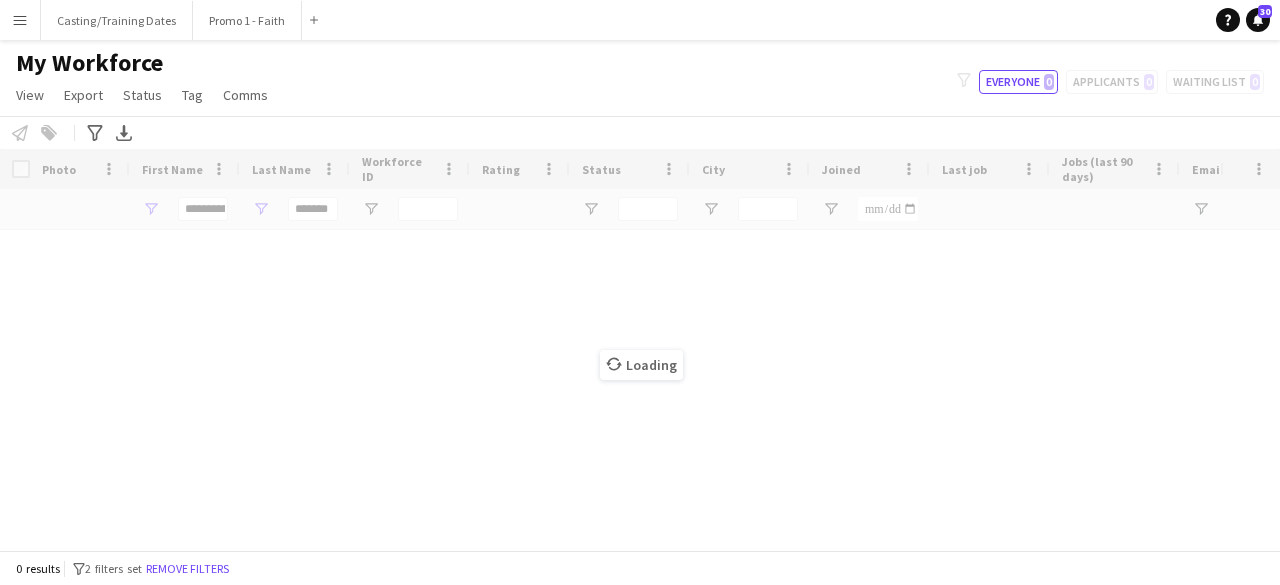 click on "Menu" at bounding box center [20, 20] 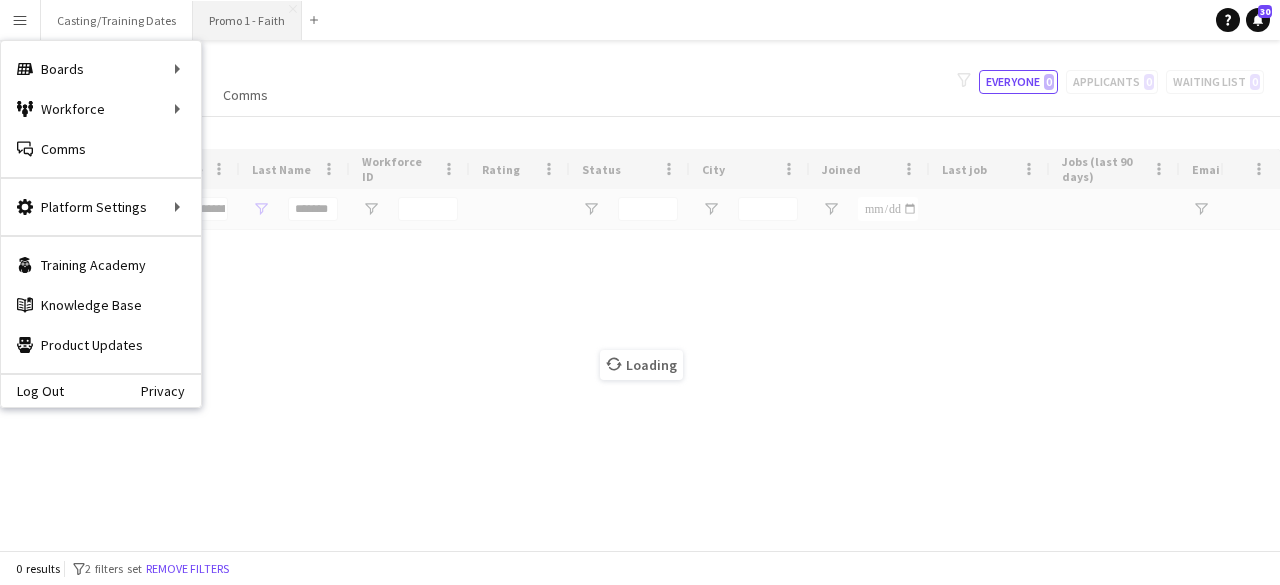 click on "Promo 1 - Faith
Close" at bounding box center (247, 20) 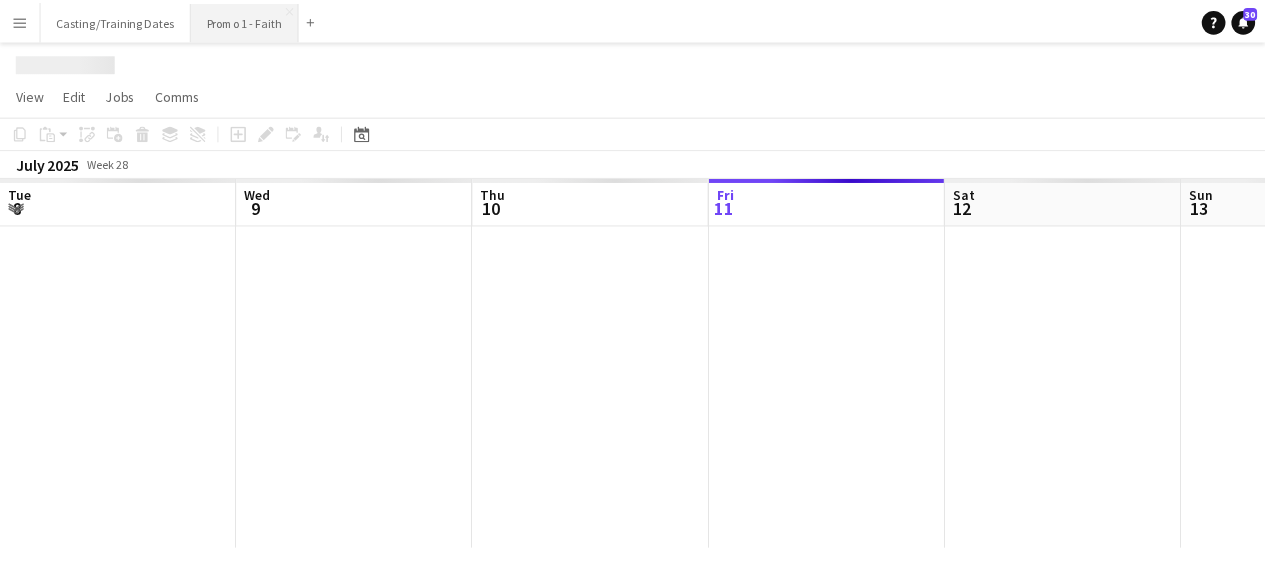 scroll, scrollTop: 0, scrollLeft: 478, axis: horizontal 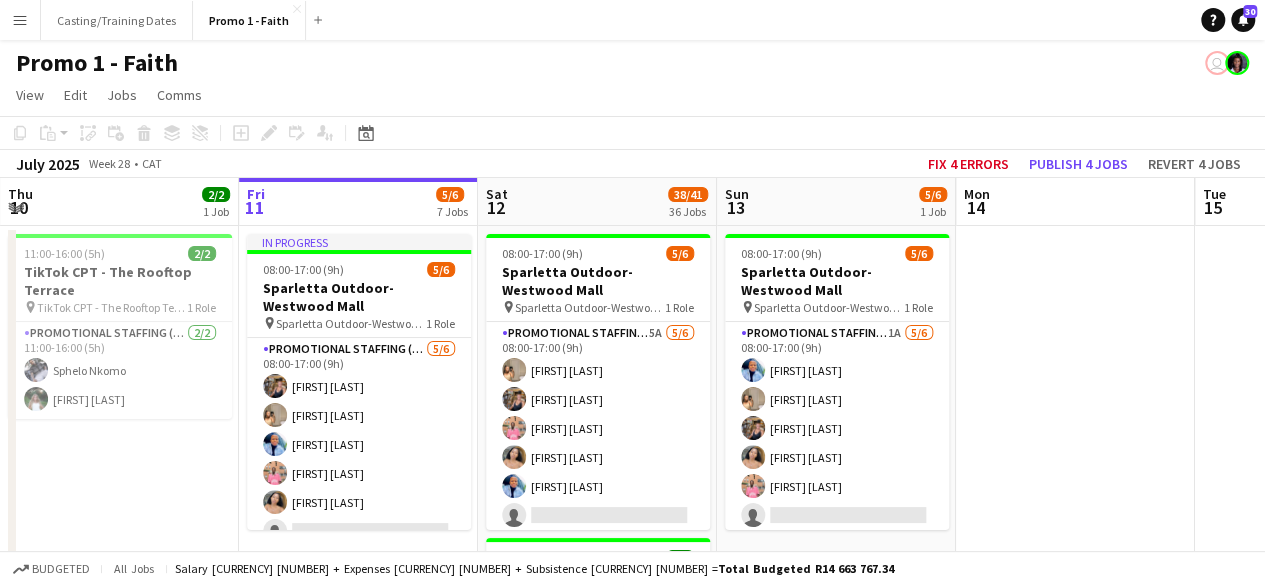 click 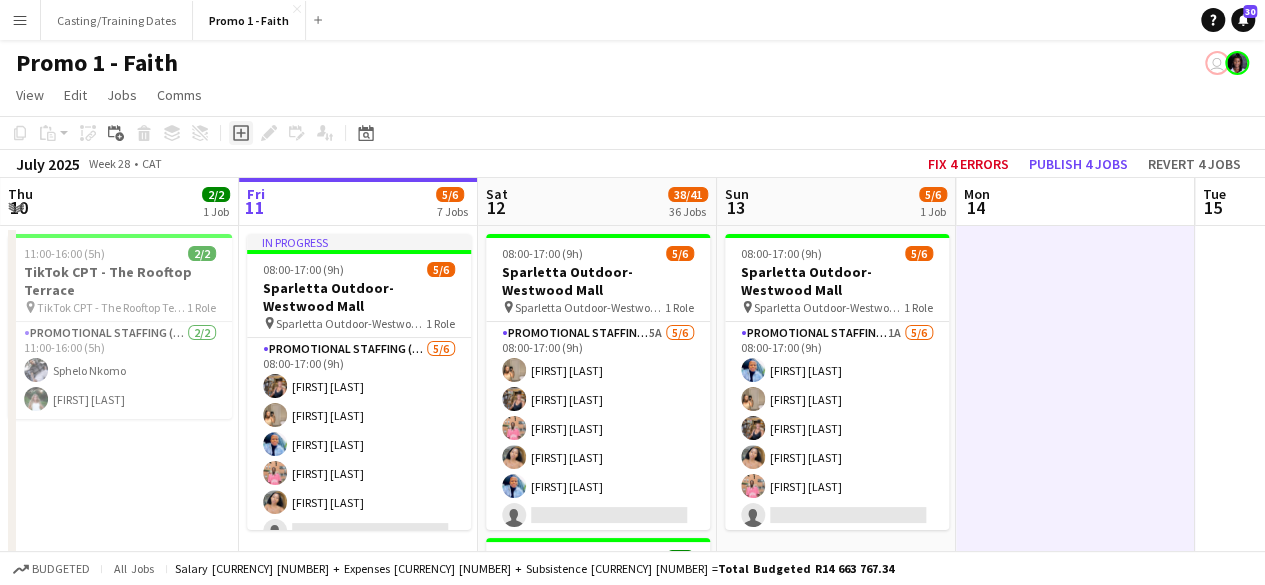 click 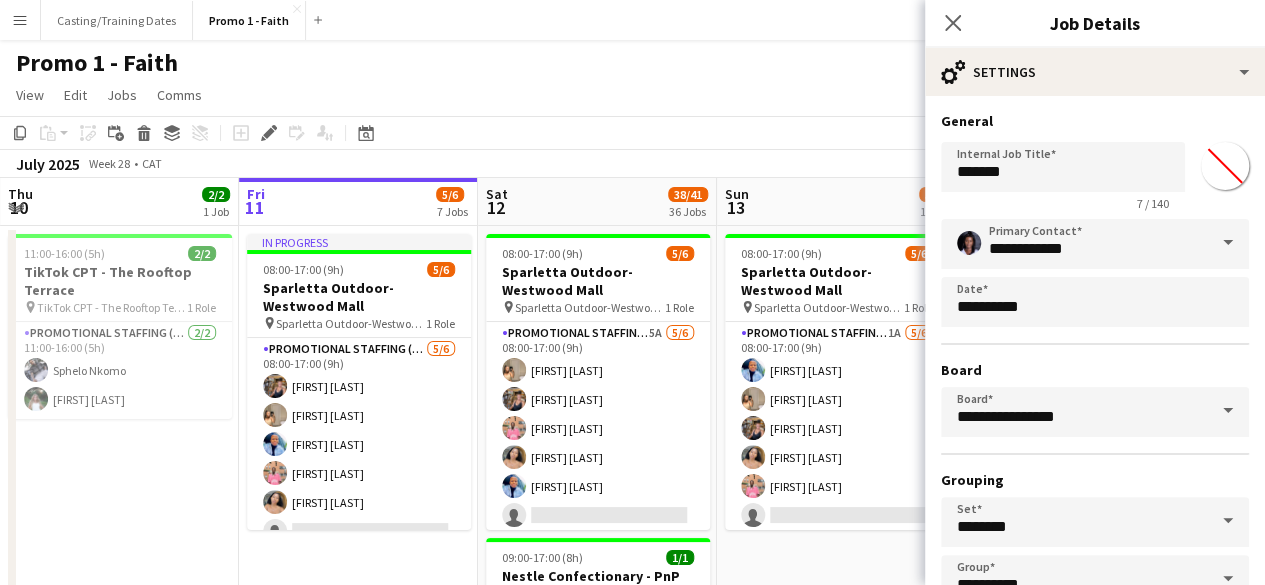 scroll, scrollTop: 132, scrollLeft: 0, axis: vertical 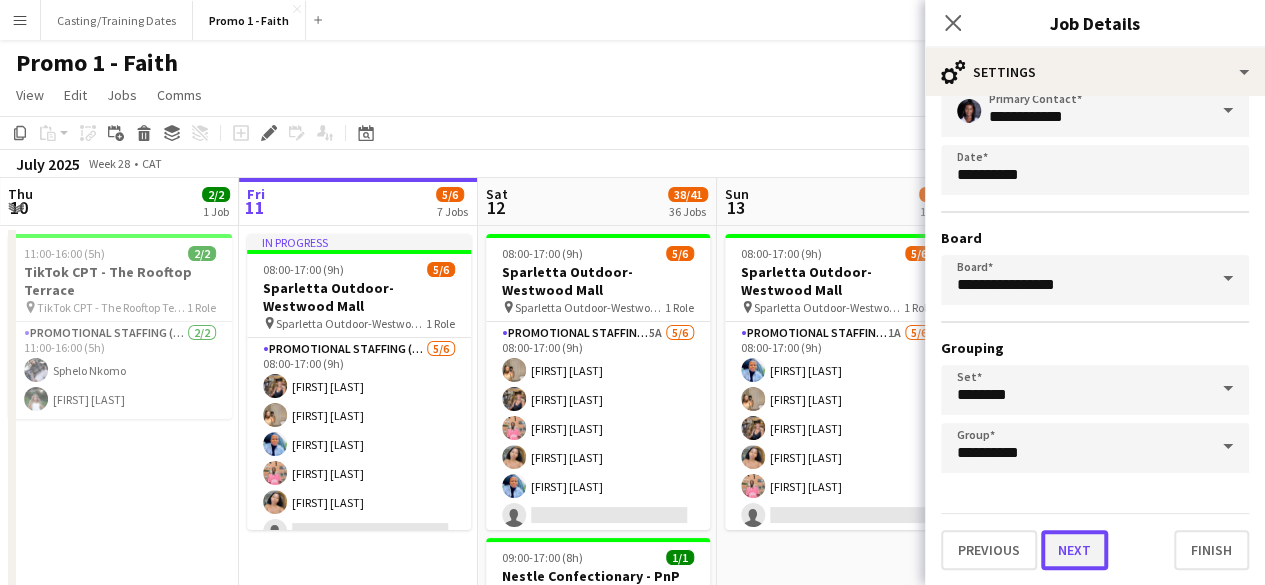 click on "Next" at bounding box center (1074, 550) 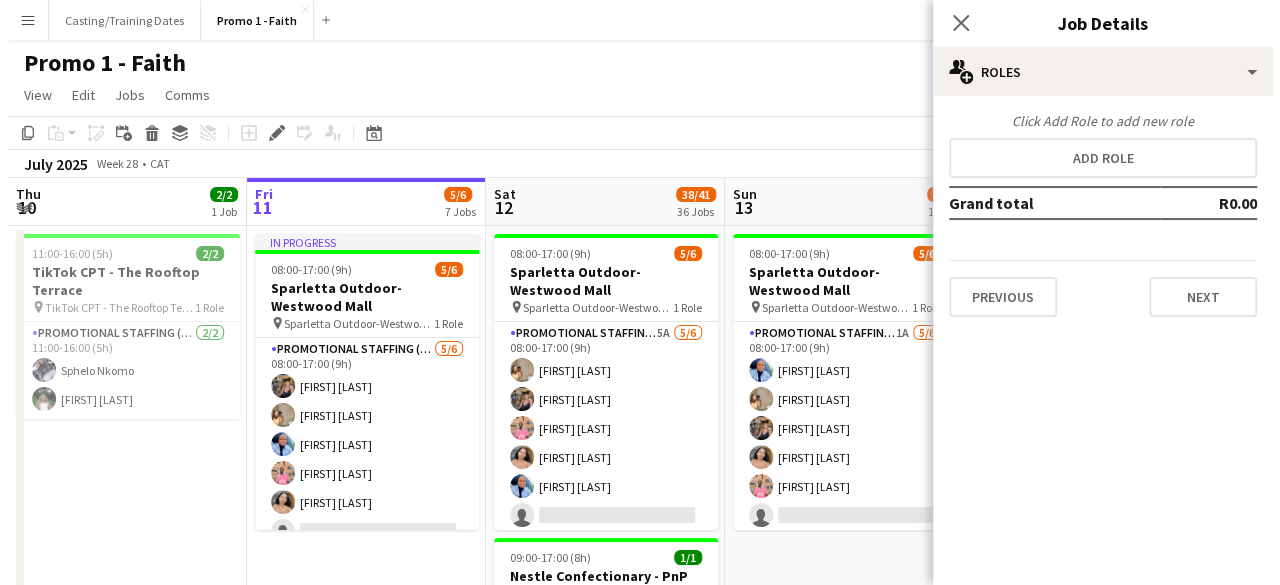 scroll, scrollTop: 0, scrollLeft: 0, axis: both 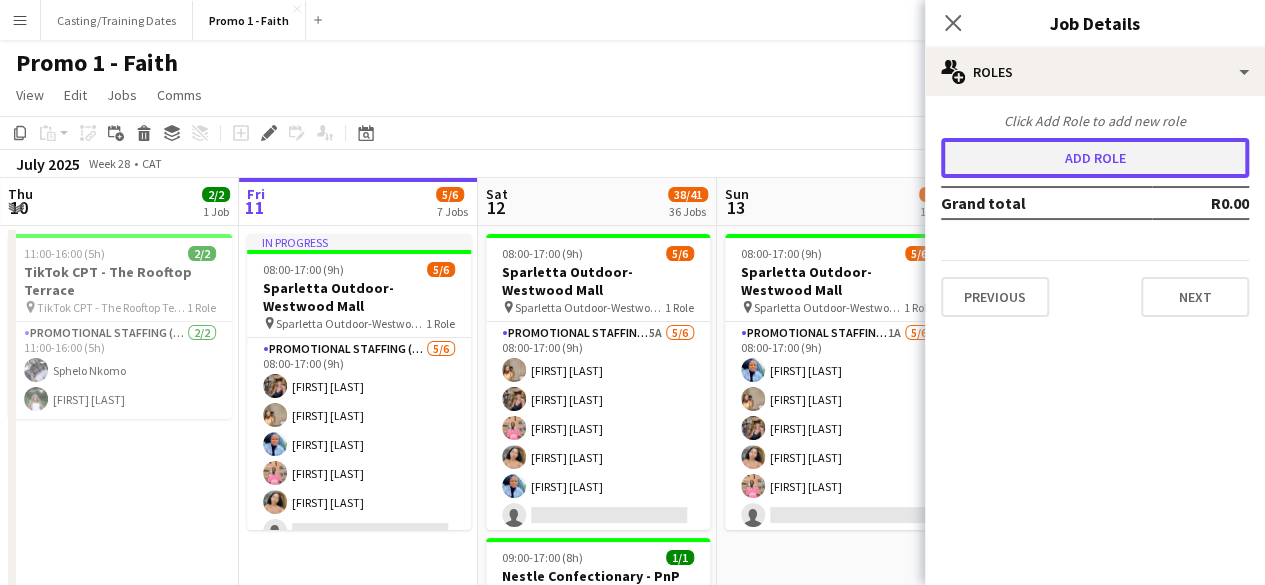 click on "Add role" at bounding box center [1095, 158] 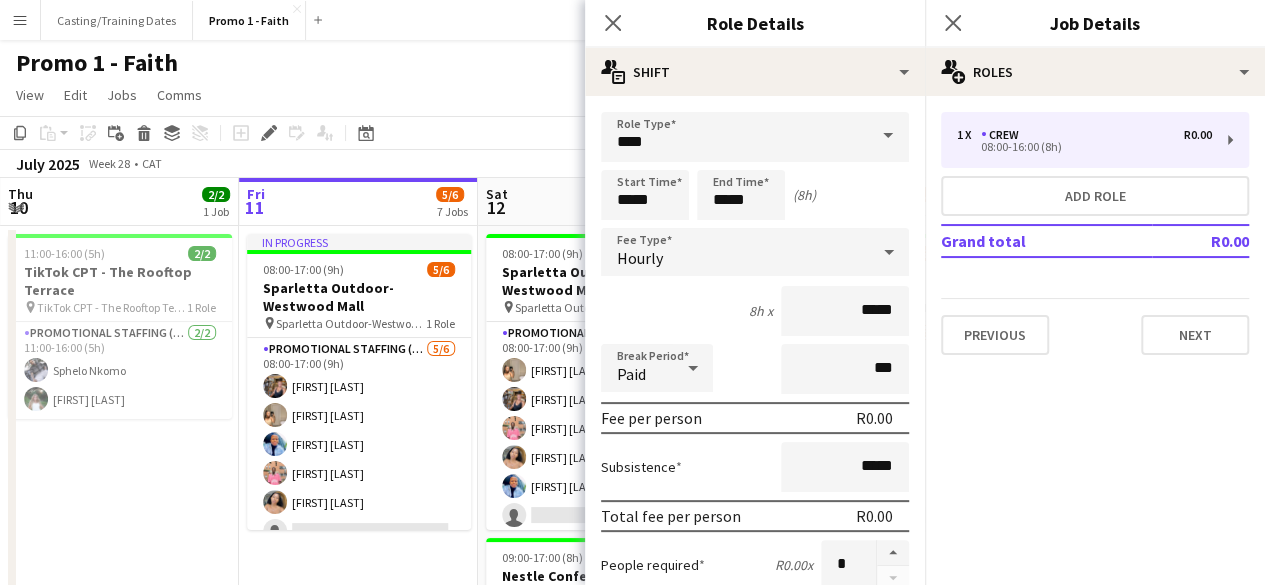 click at bounding box center [888, 136] 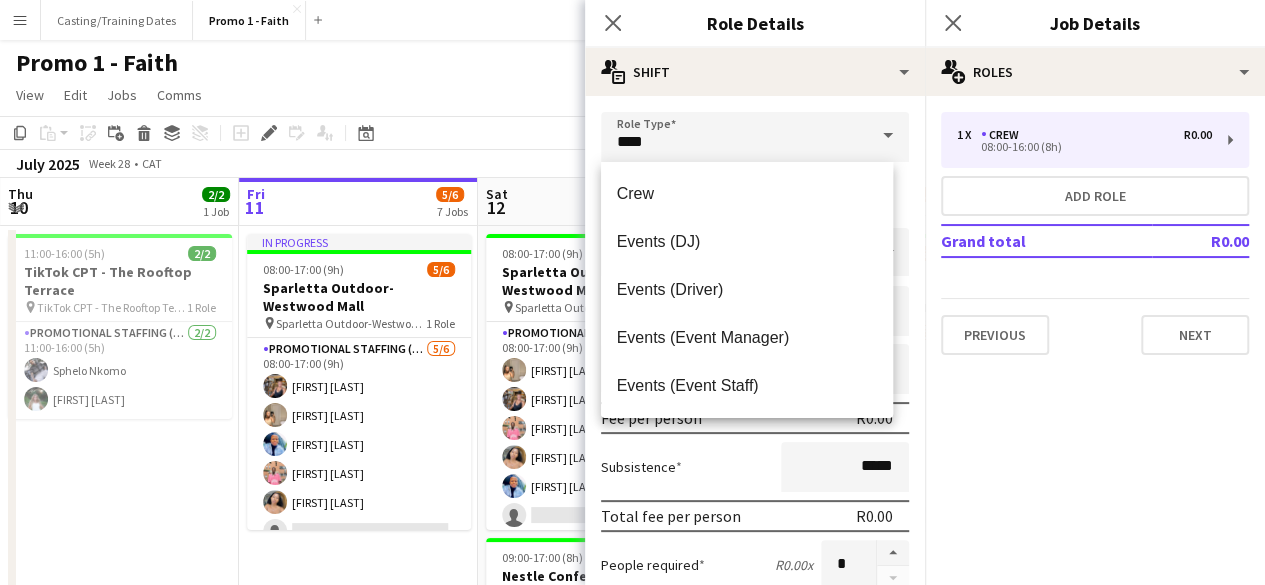 click on "Close pop-in Role Details" 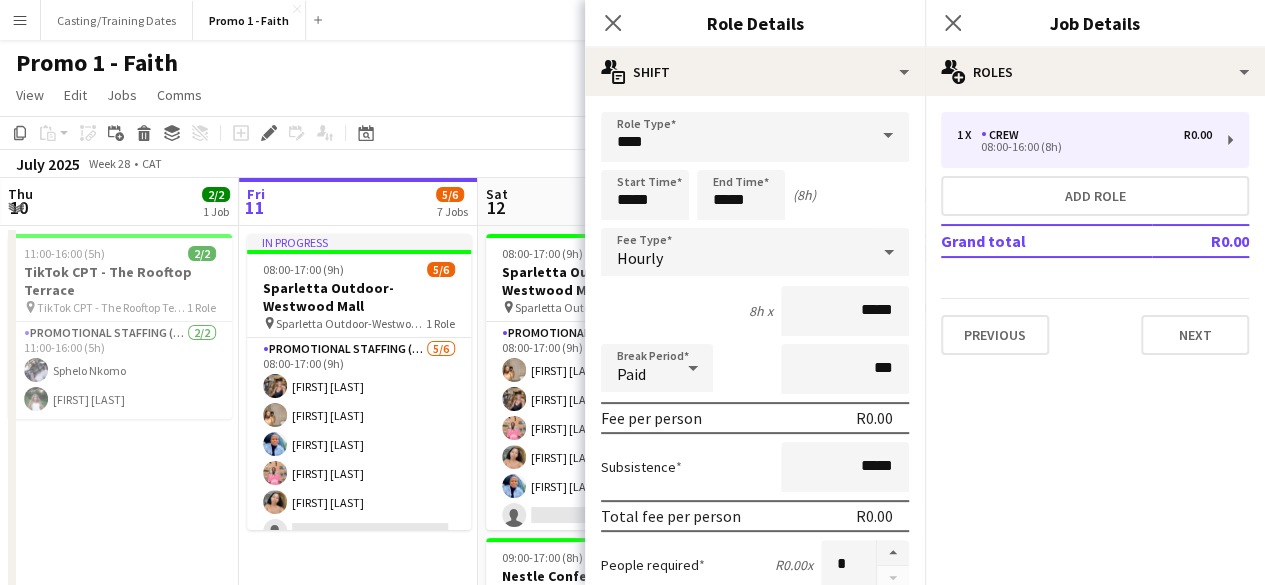 click on "Close pop-in" 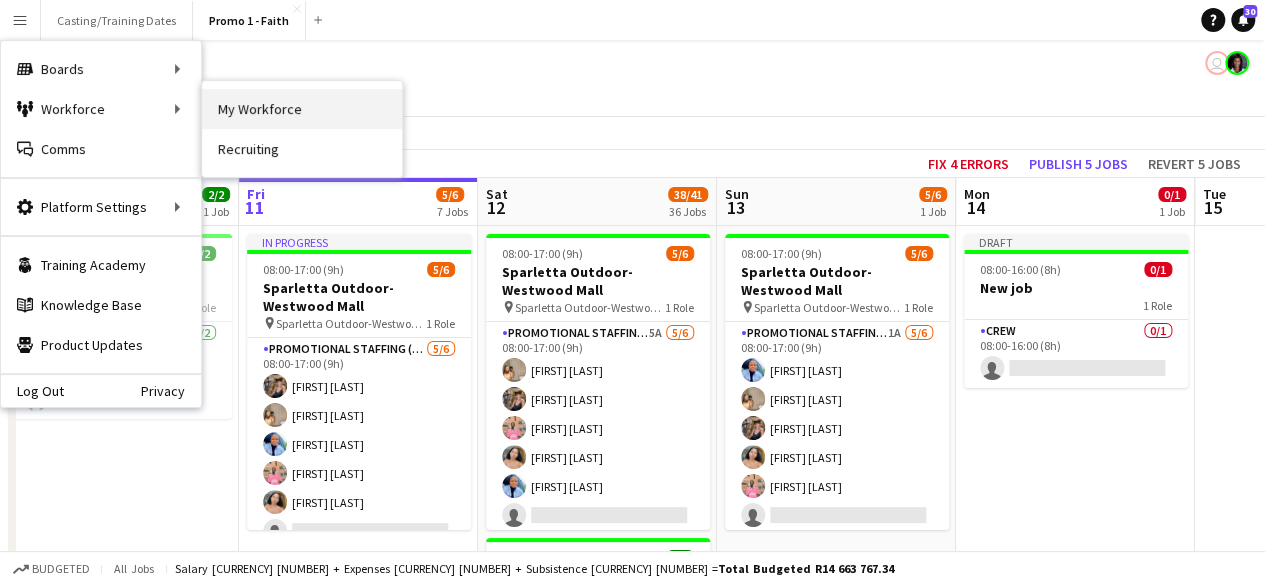 click on "My Workforce" at bounding box center [302, 109] 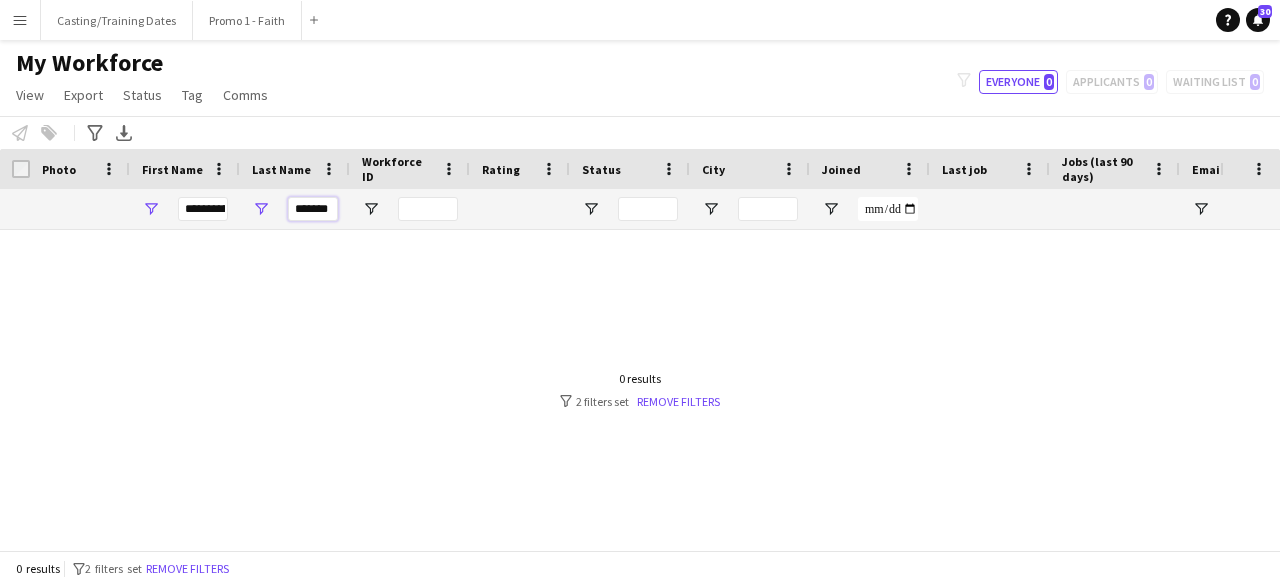 click on "*******" at bounding box center [313, 209] 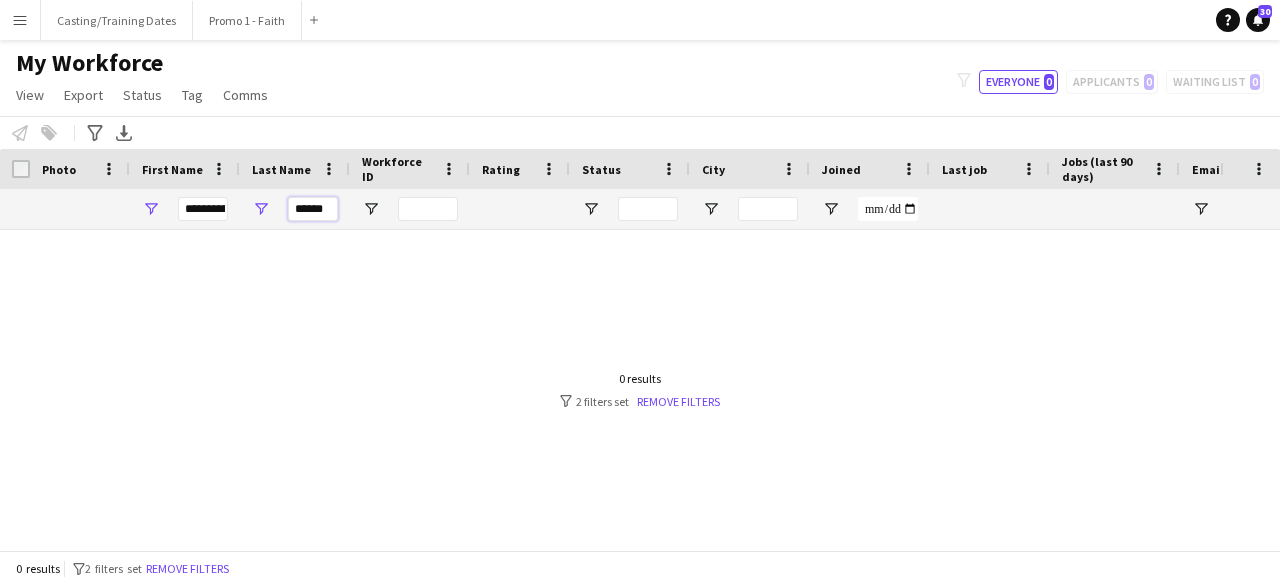 scroll, scrollTop: 0, scrollLeft: 0, axis: both 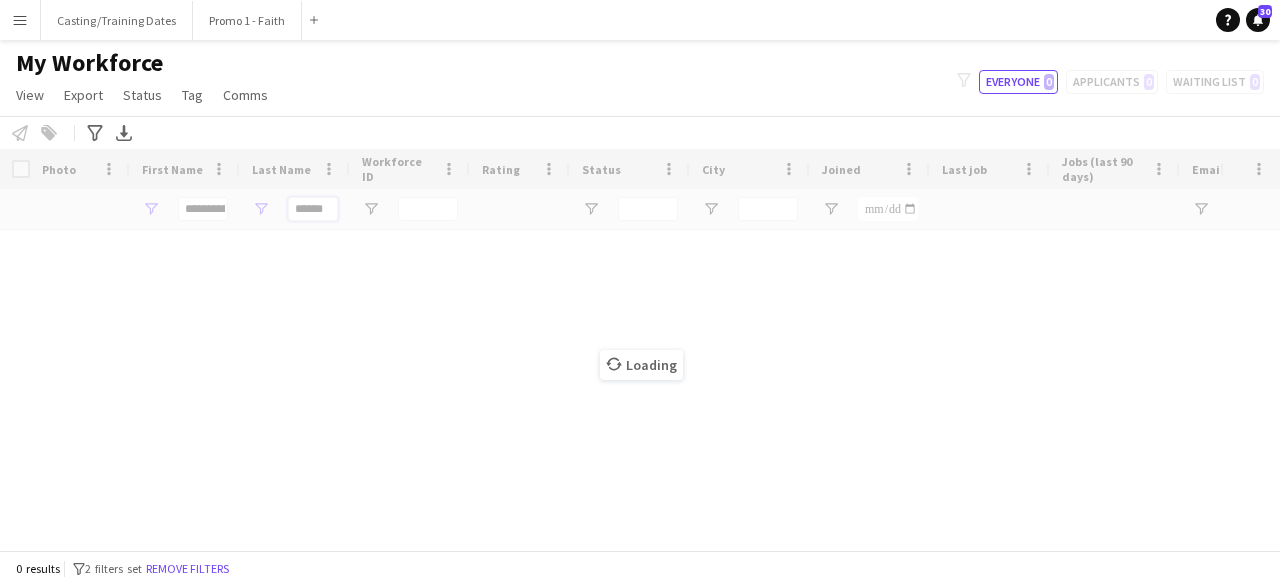 type on "*******" 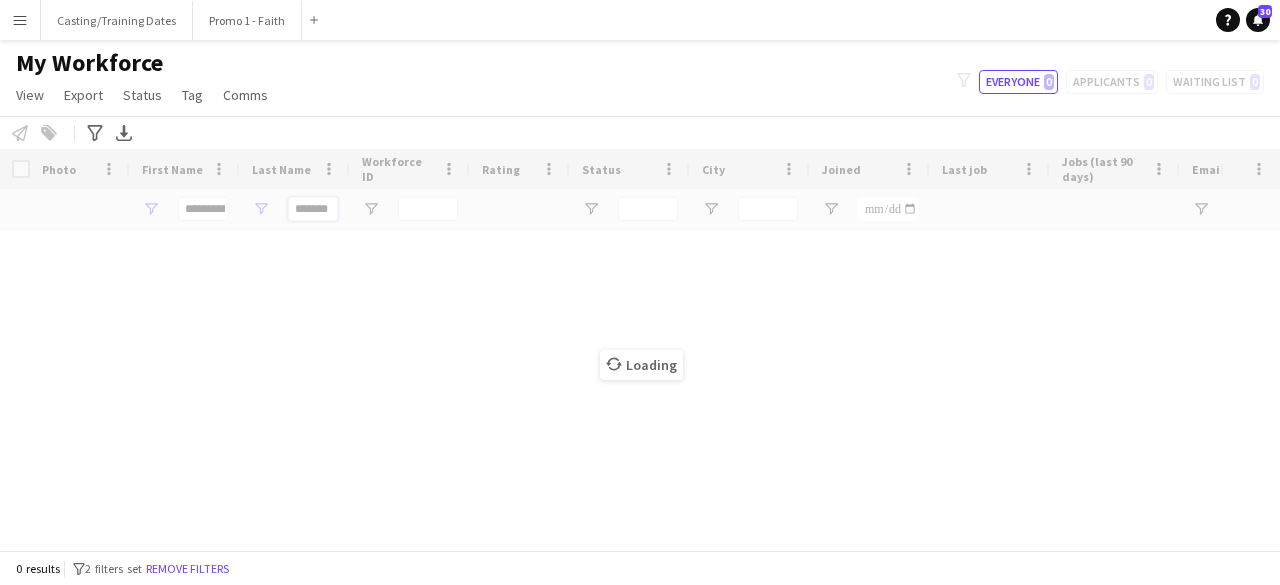scroll, scrollTop: 0, scrollLeft: 4, axis: horizontal 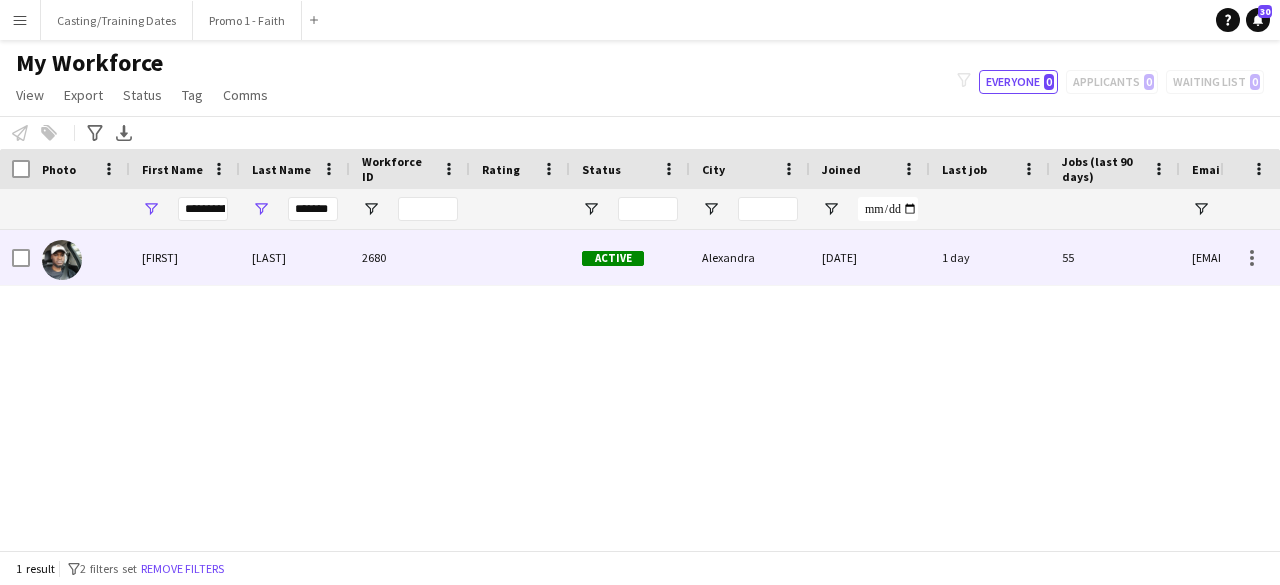 click on "2680" at bounding box center [410, 257] 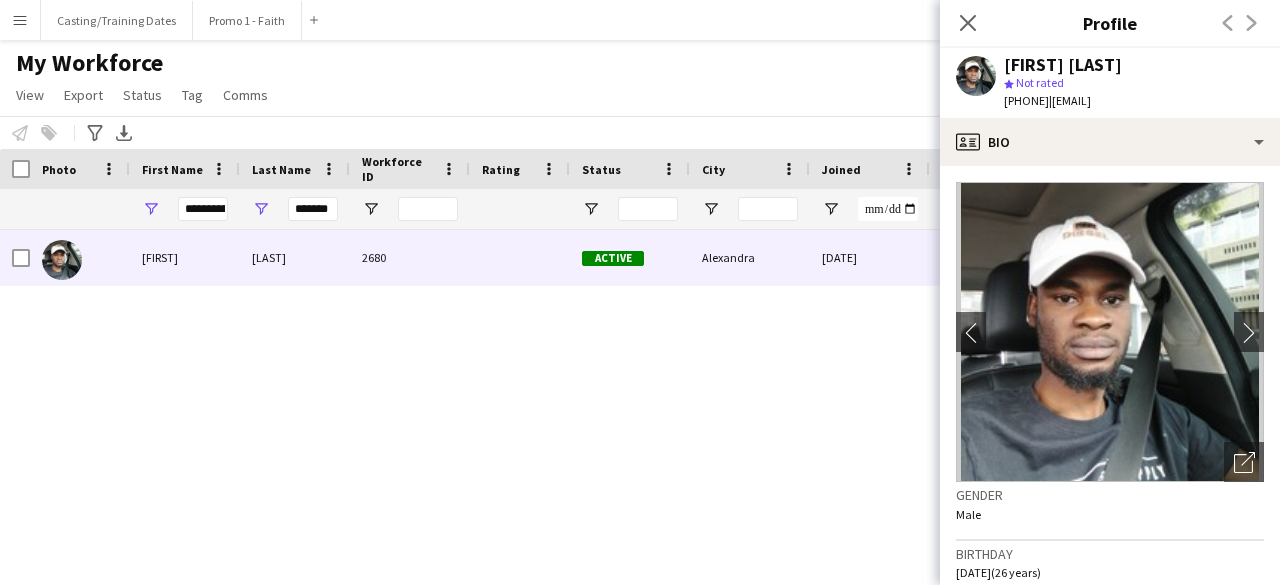 scroll, scrollTop: 884, scrollLeft: 0, axis: vertical 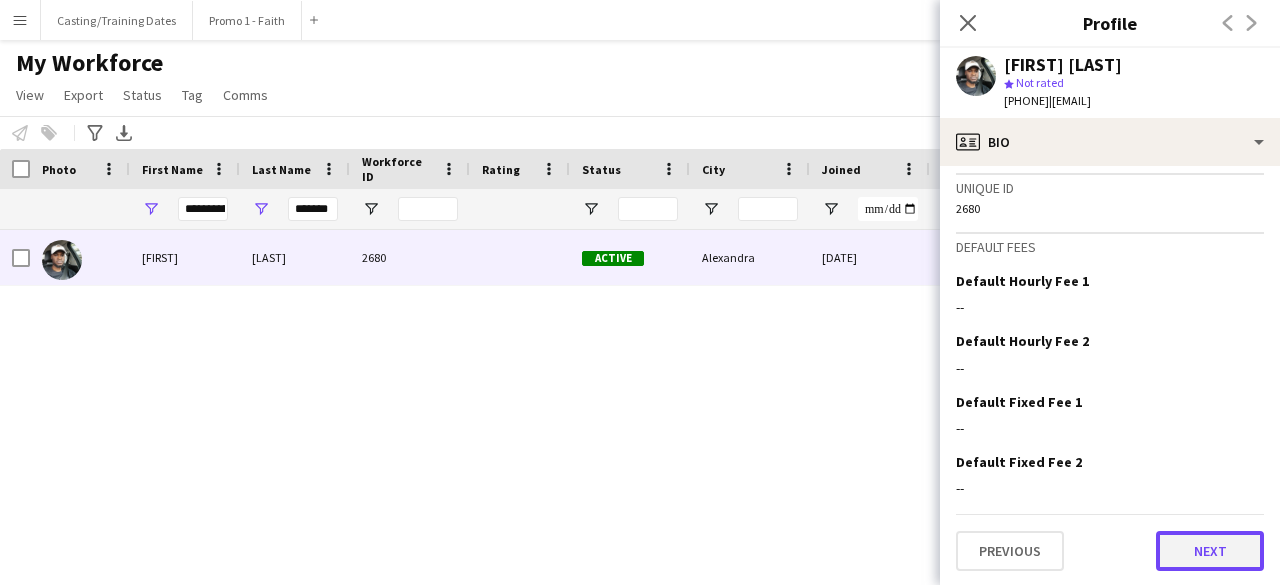click on "Next" 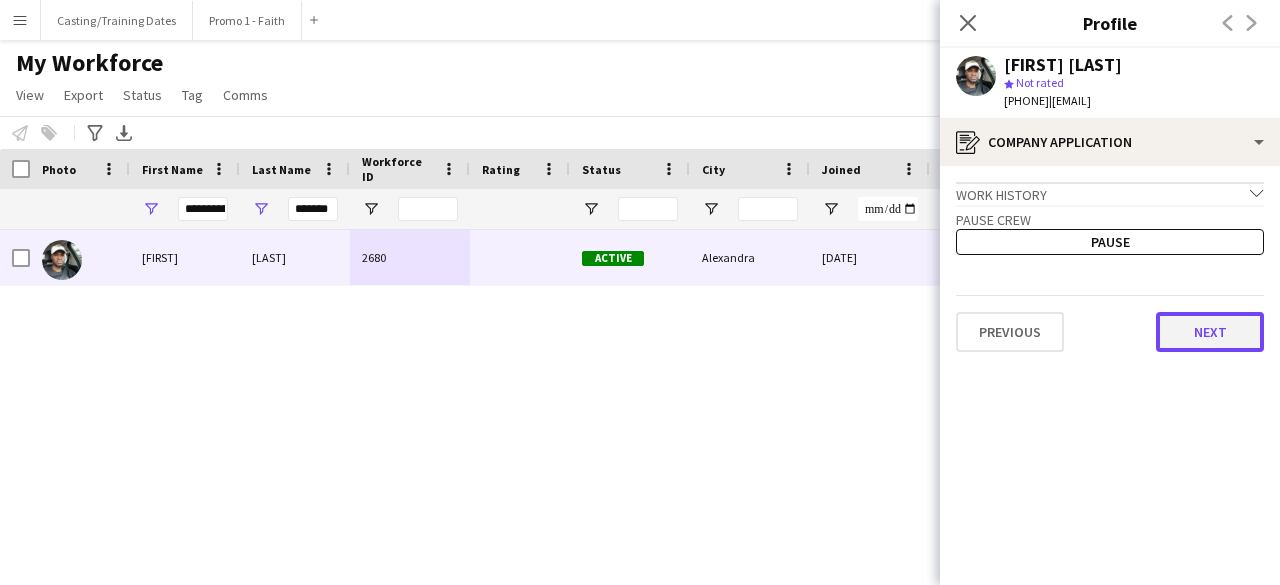 click on "Next" 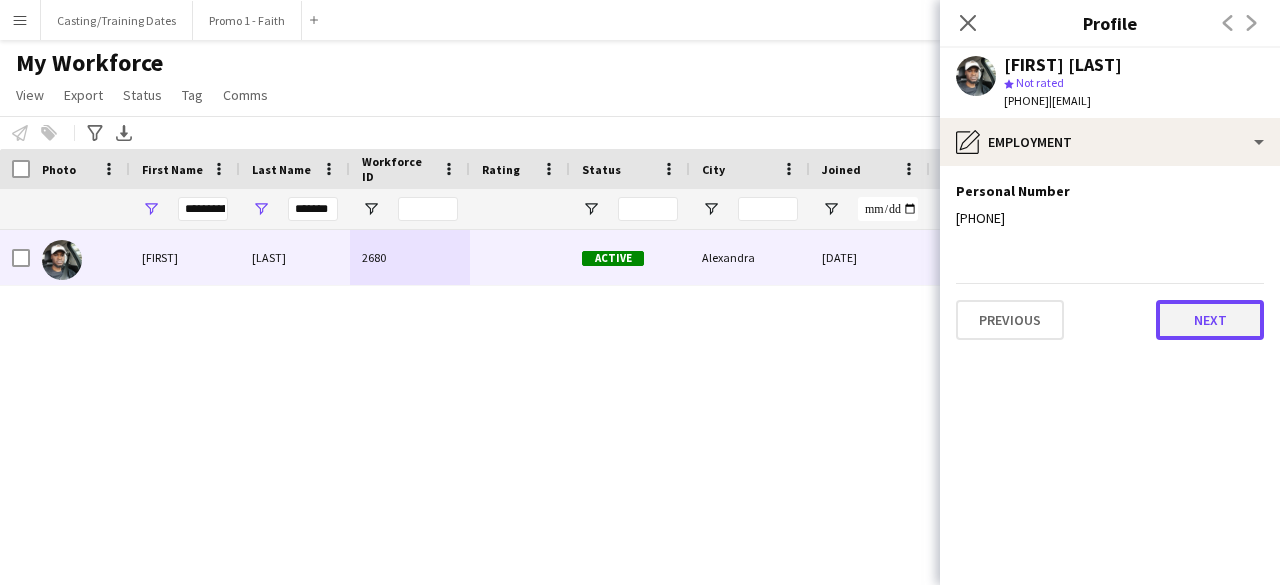 click on "Next" 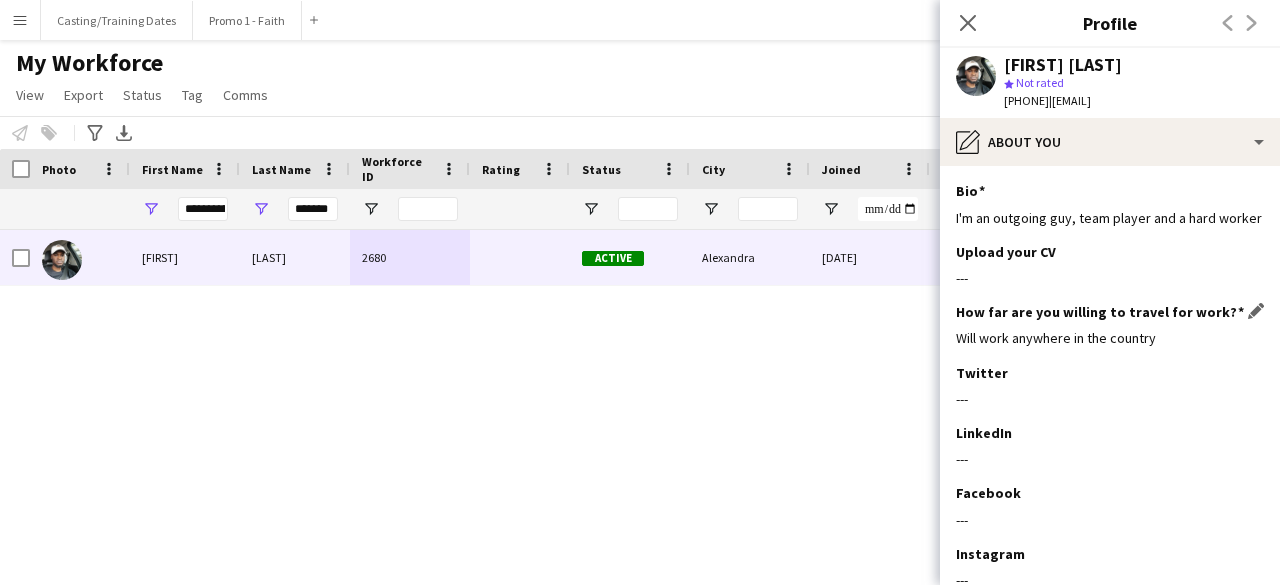 scroll, scrollTop: 150, scrollLeft: 0, axis: vertical 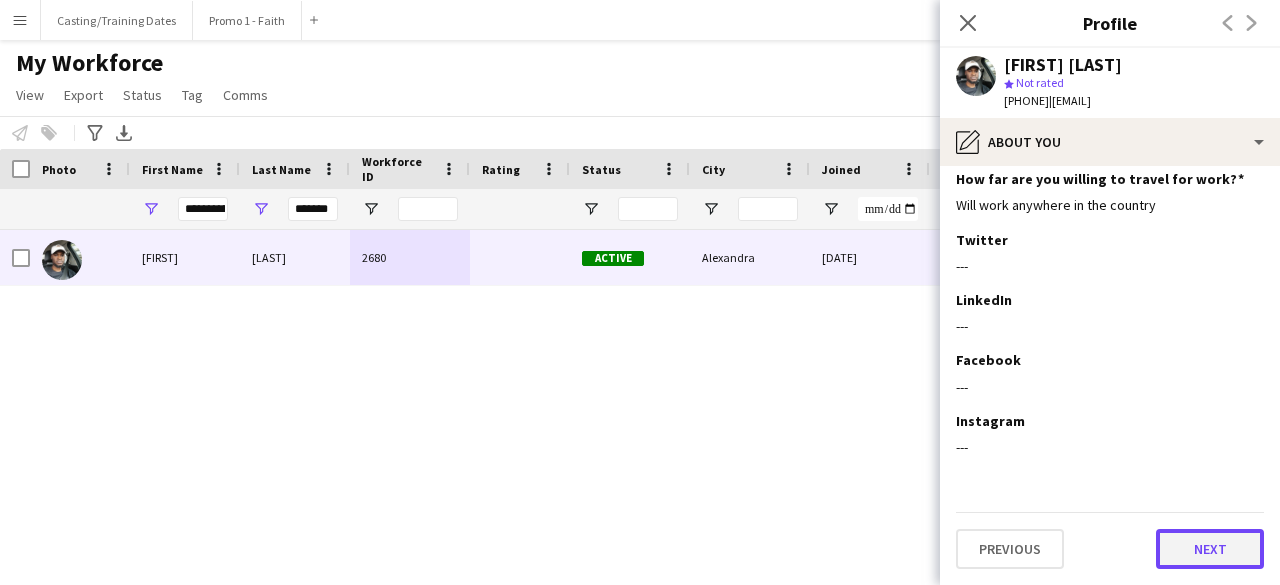 click on "Next" 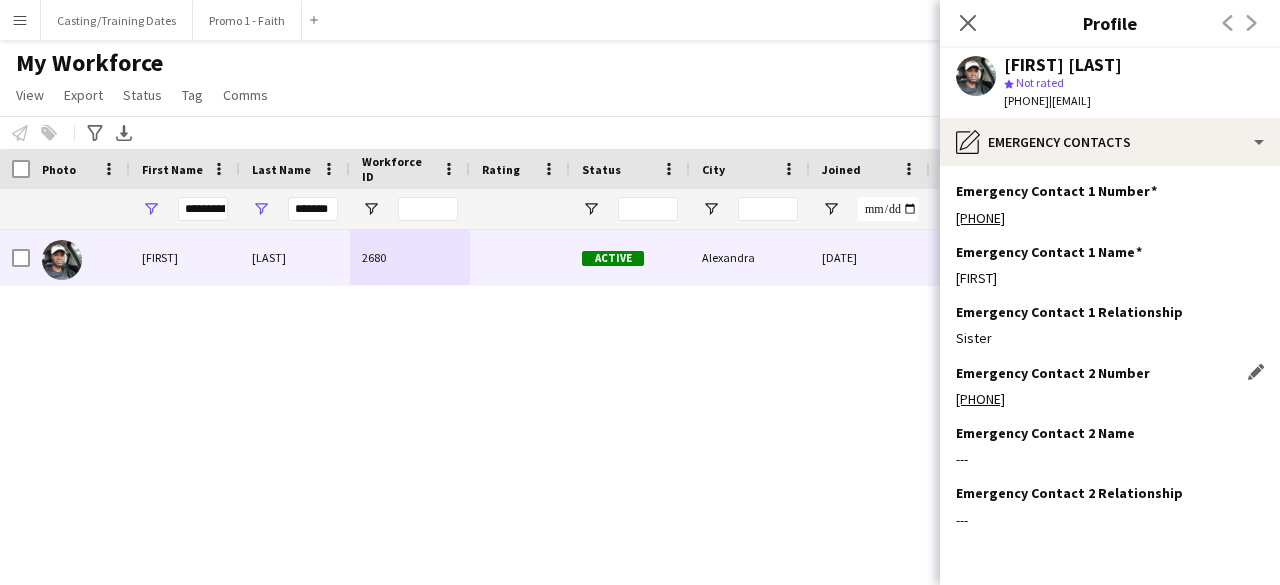 scroll, scrollTop: 72, scrollLeft: 0, axis: vertical 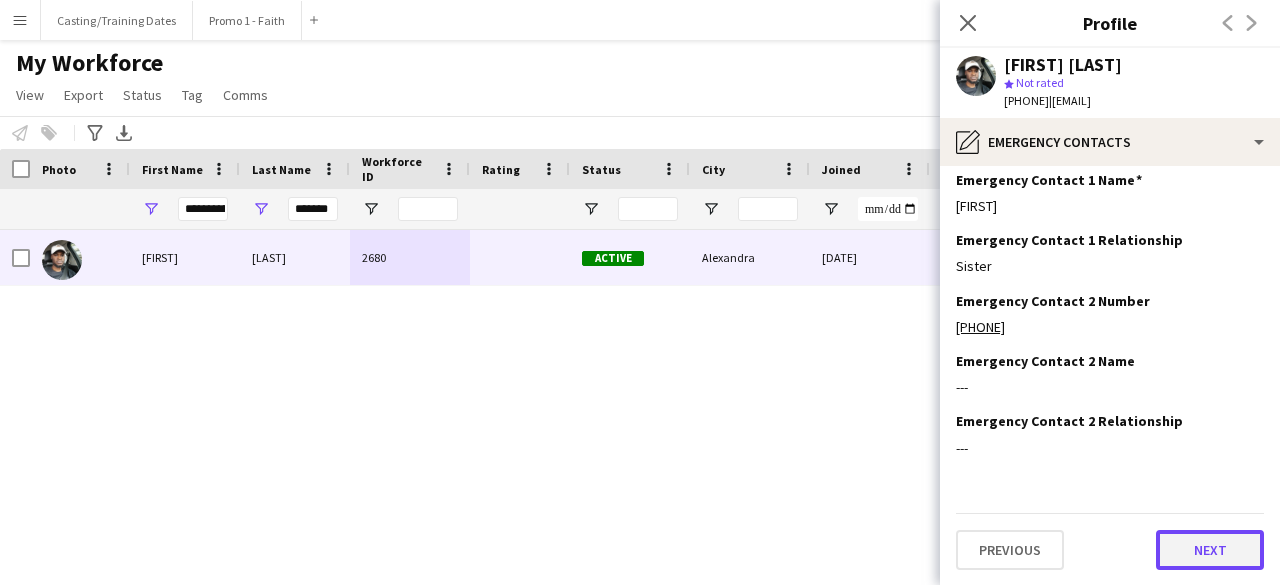 click on "Next" 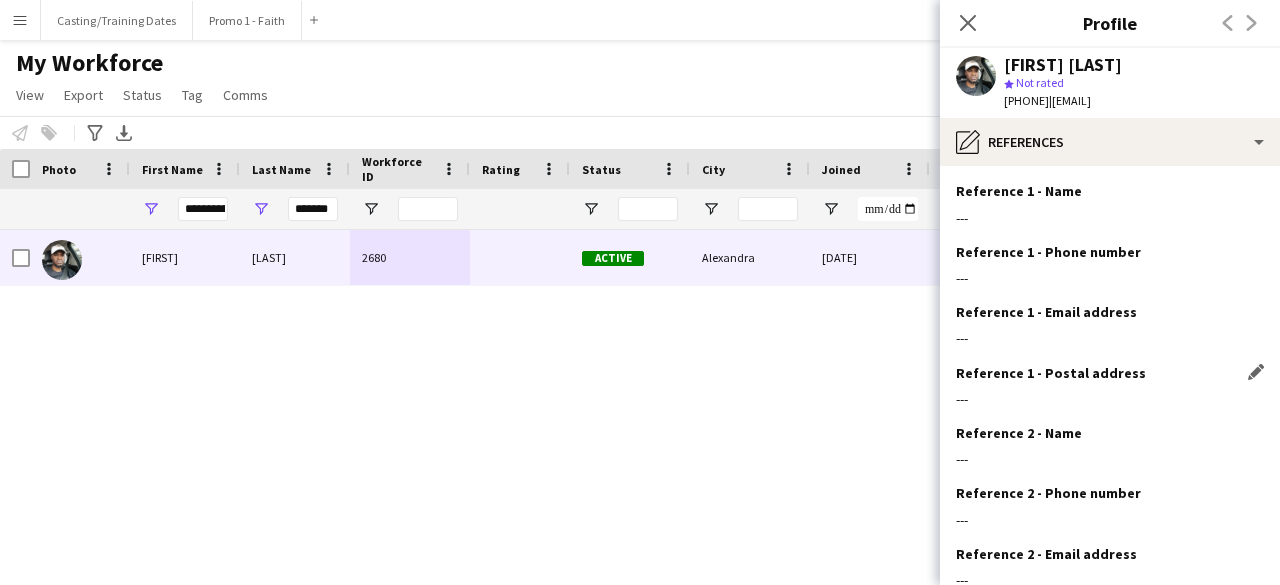 scroll, scrollTop: 192, scrollLeft: 0, axis: vertical 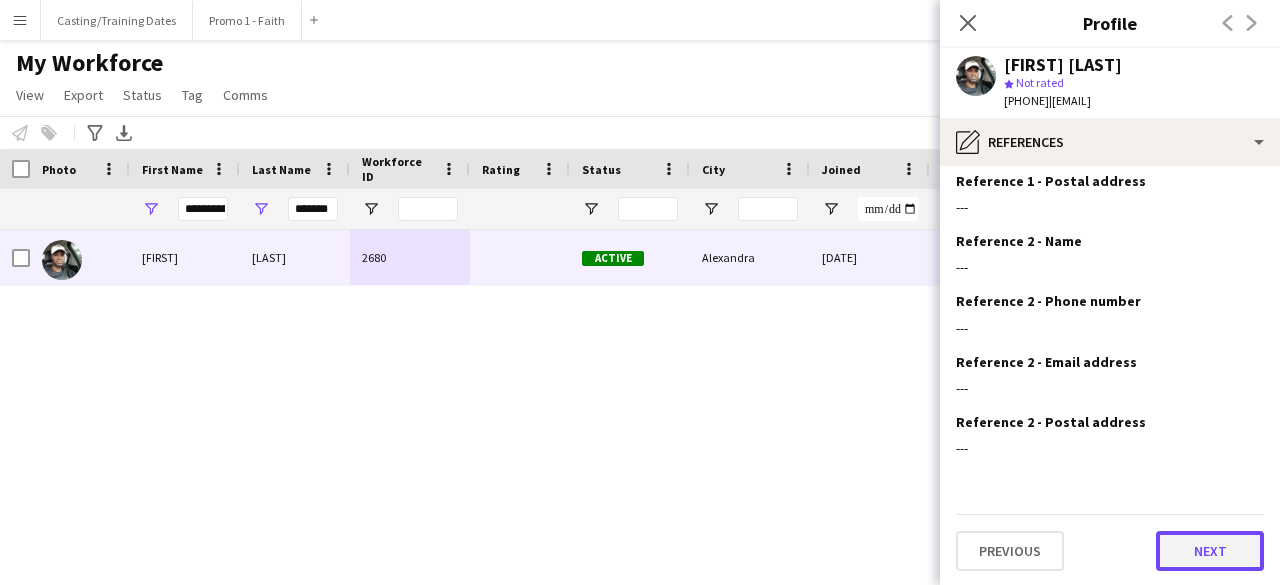 click on "Next" 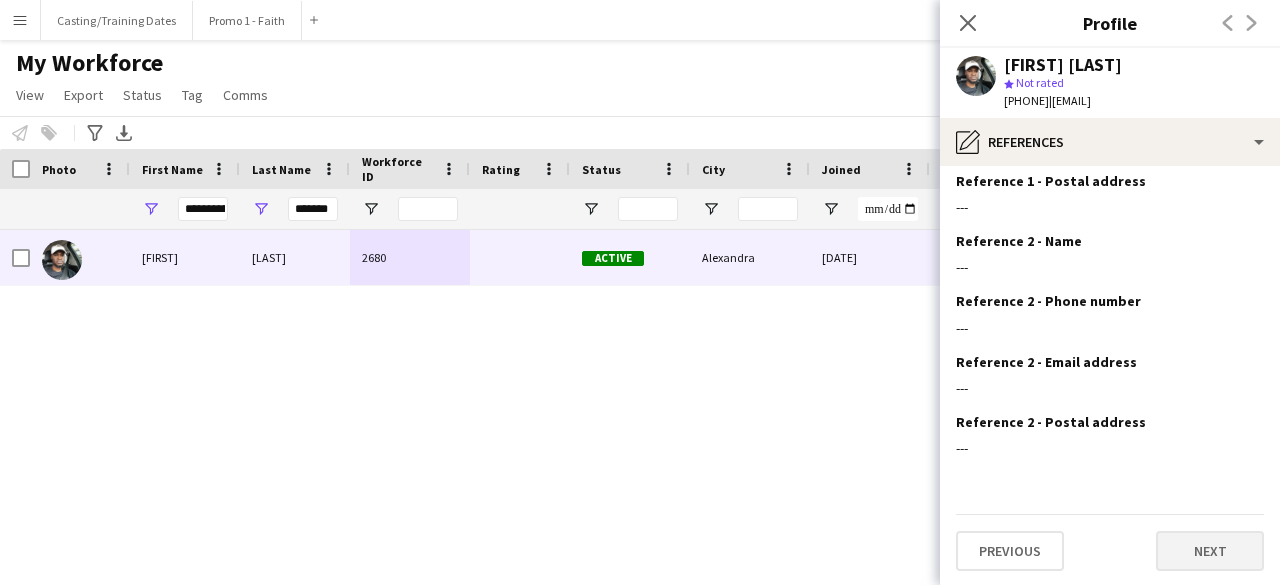 scroll, scrollTop: 0, scrollLeft: 0, axis: both 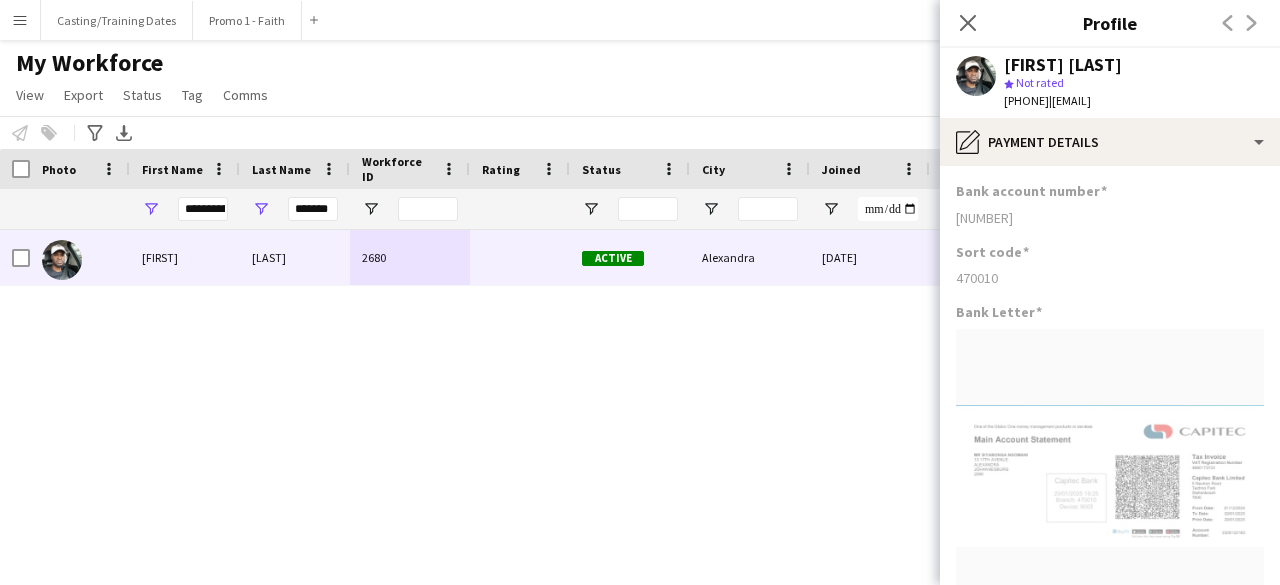 drag, startPoint x: 956, startPoint y: 216, endPoint x: 1079, endPoint y: 235, distance: 124.45883 